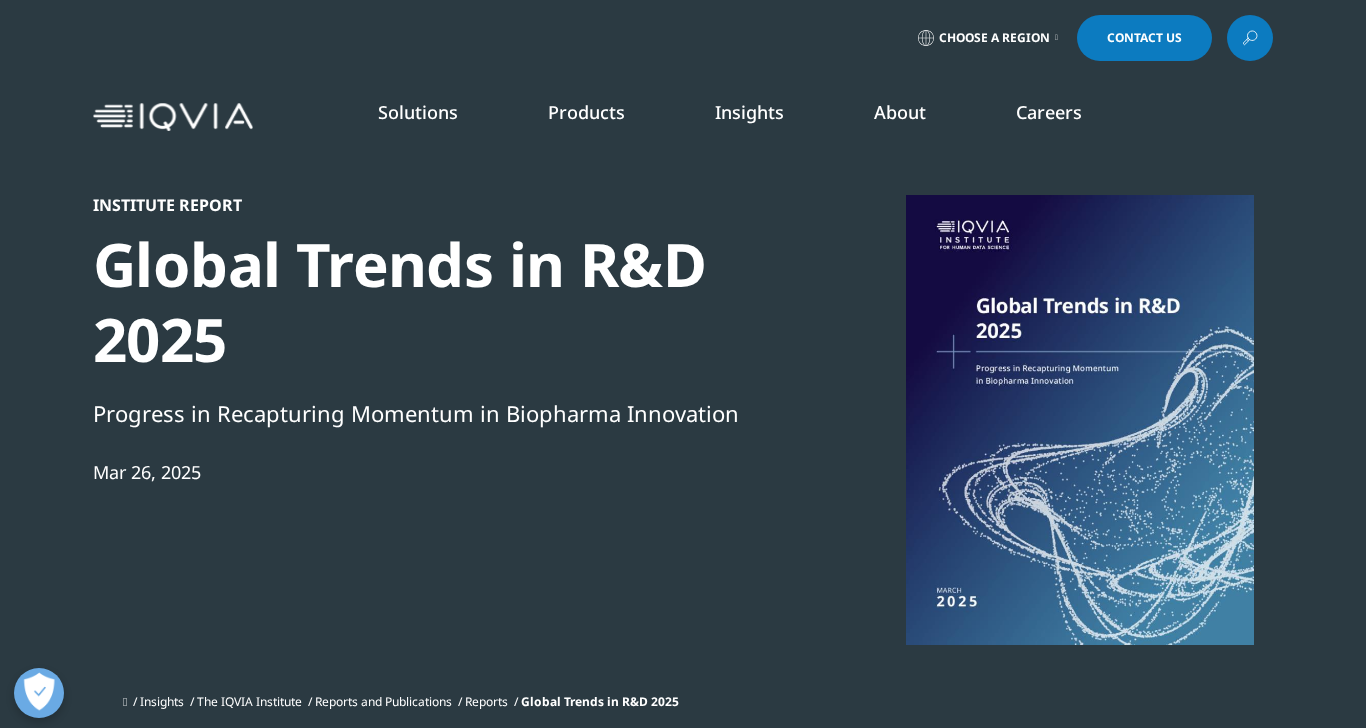 scroll, scrollTop: 0, scrollLeft: 0, axis: both 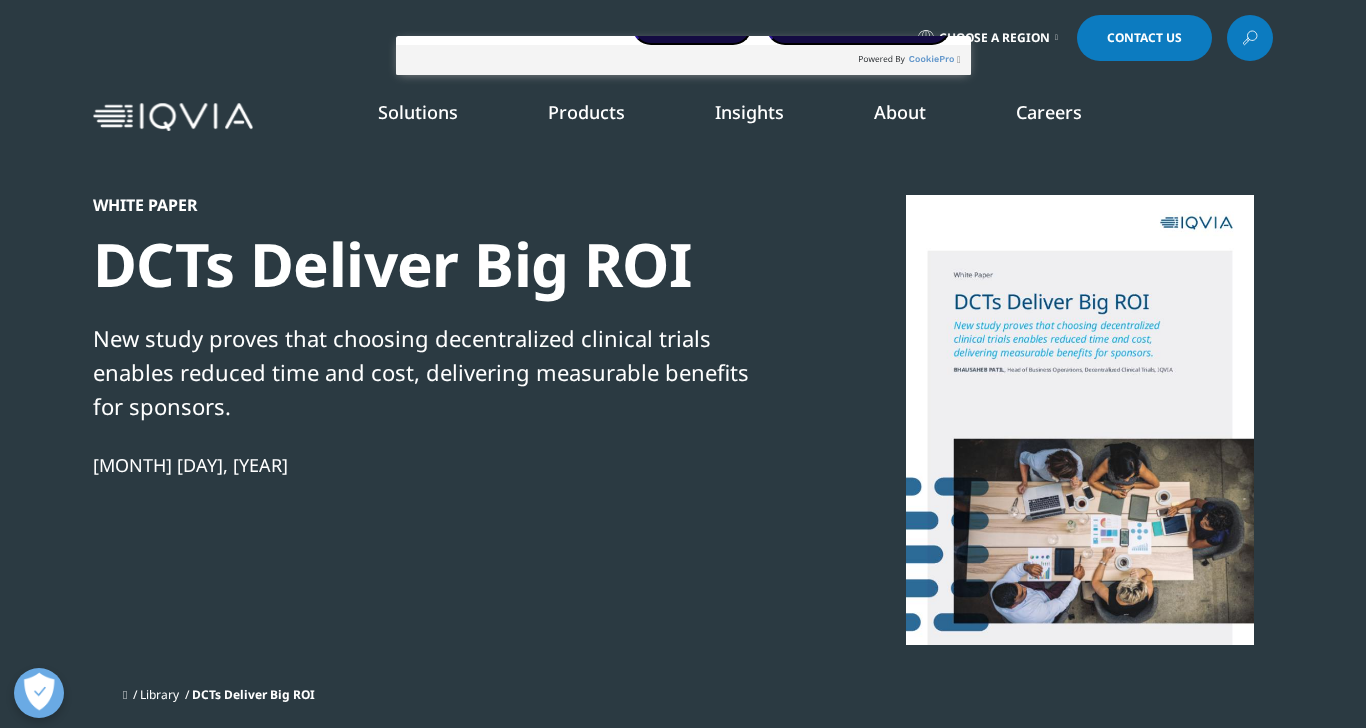 type on "75421" 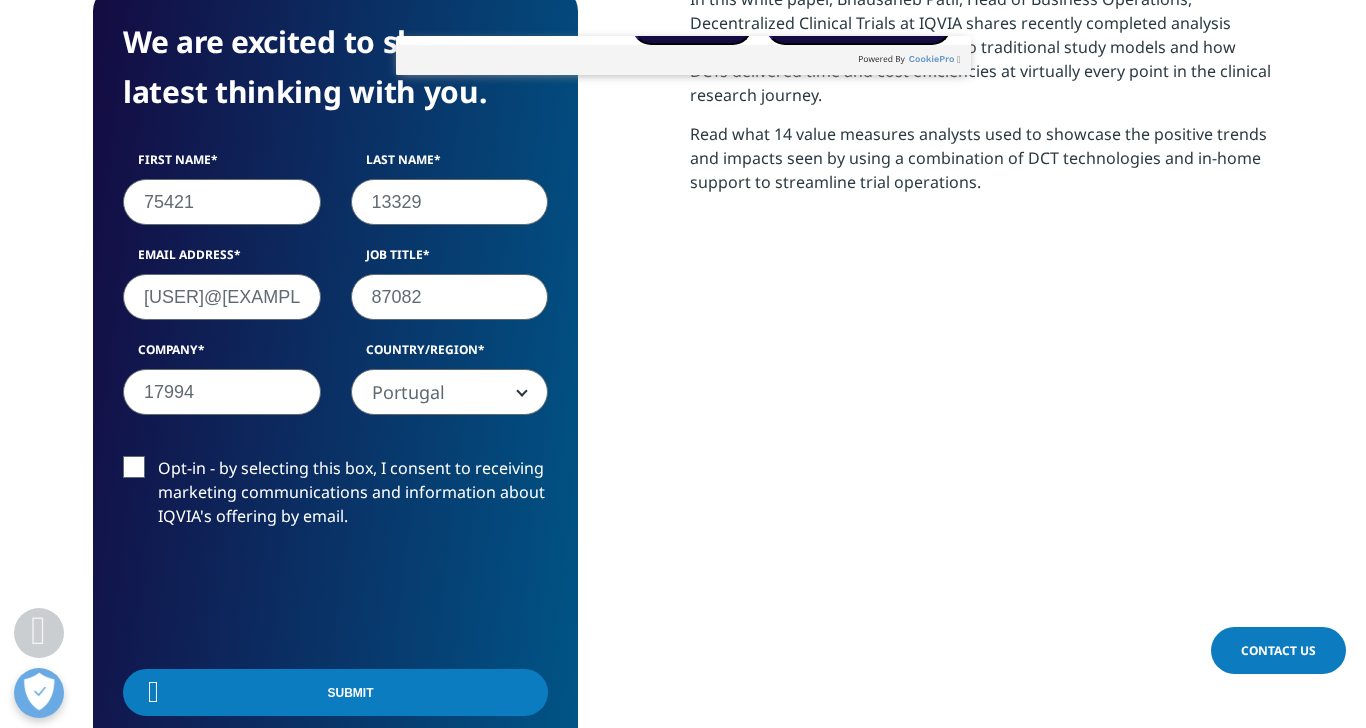 scroll, scrollTop: 896, scrollLeft: 0, axis: vertical 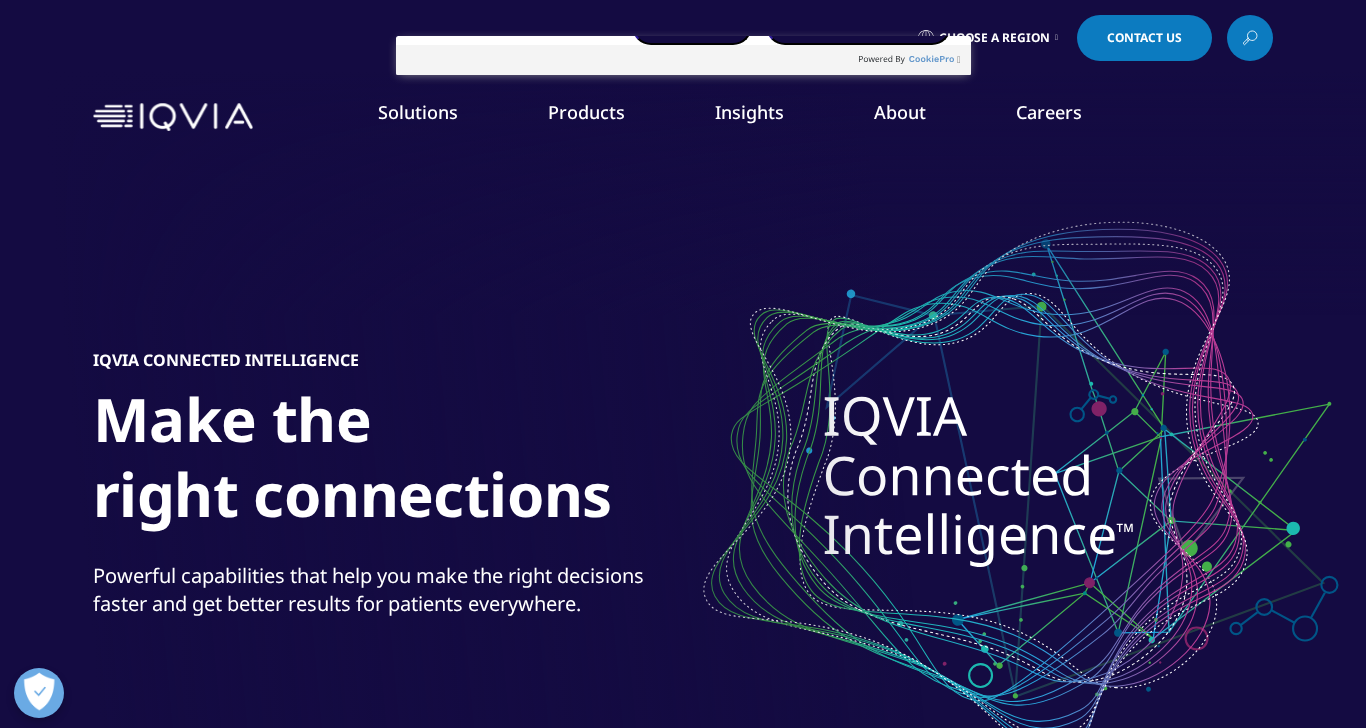 type on "25273" 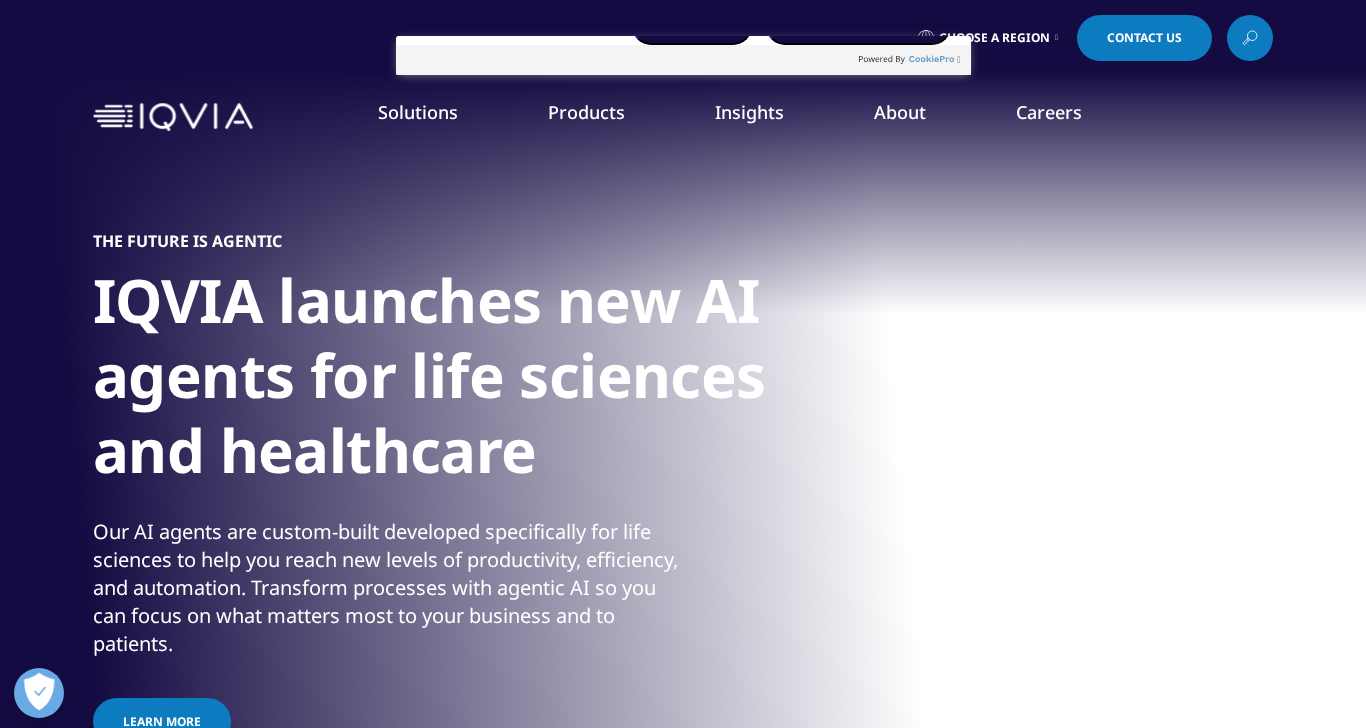 scroll, scrollTop: 0, scrollLeft: 0, axis: both 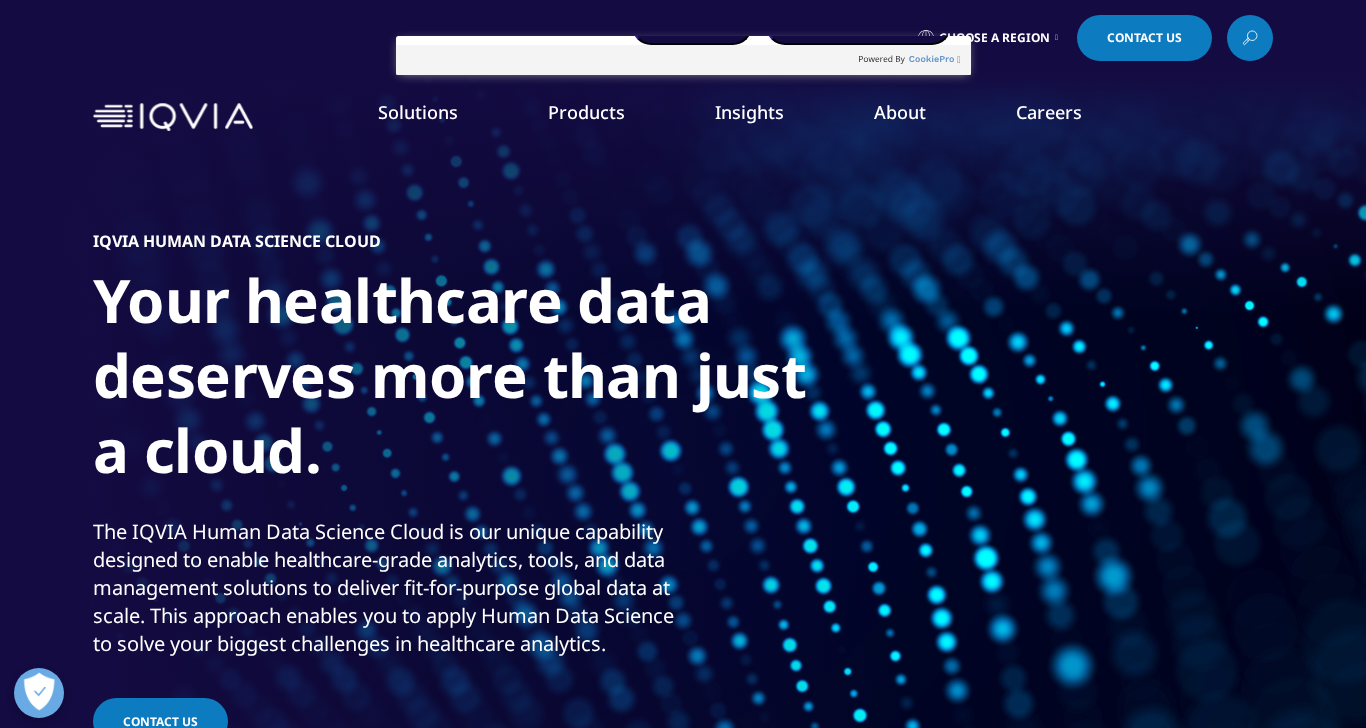 type on "47701" 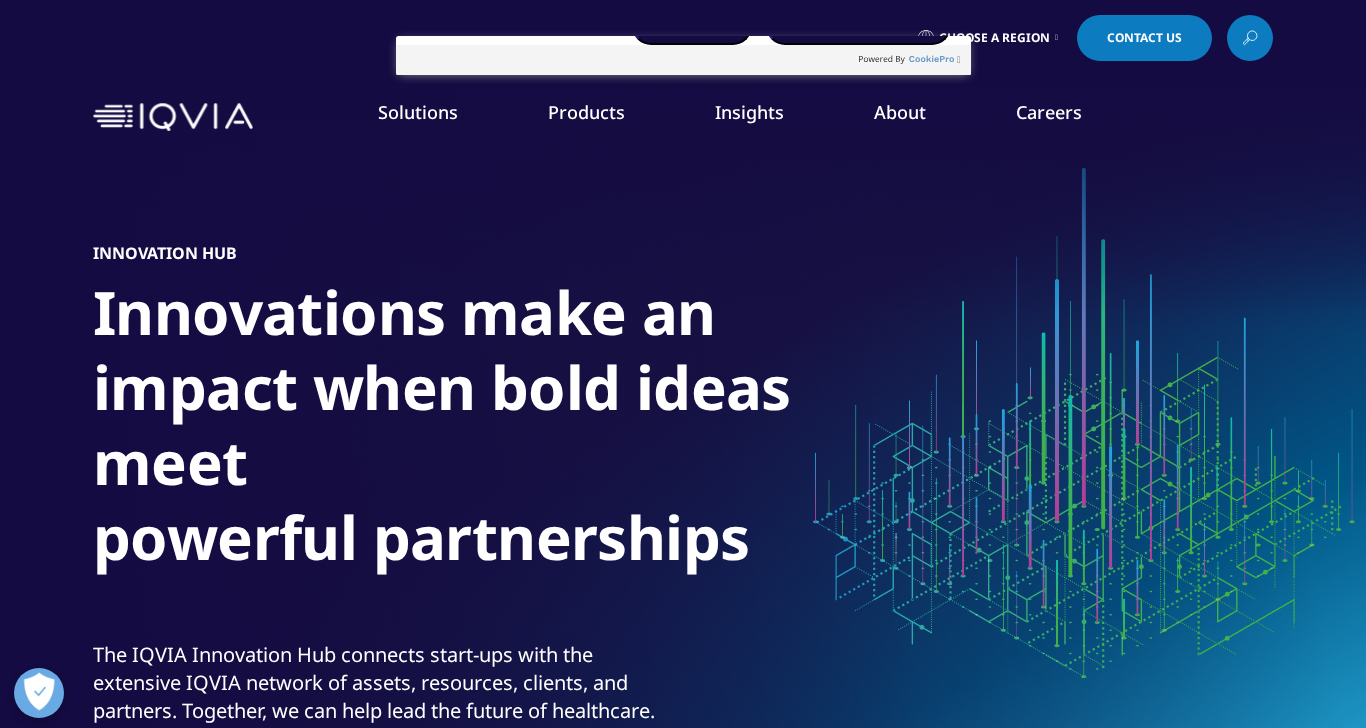 scroll, scrollTop: 0, scrollLeft: 0, axis: both 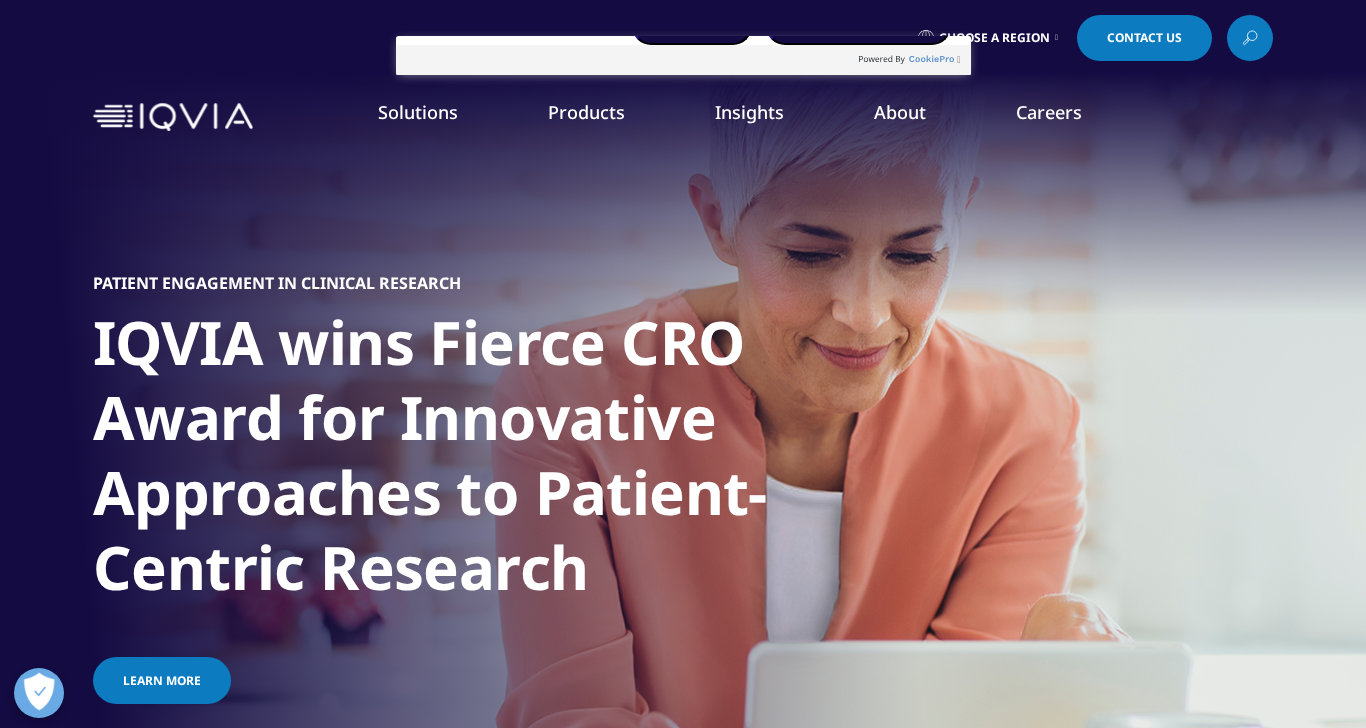 type on "14734" 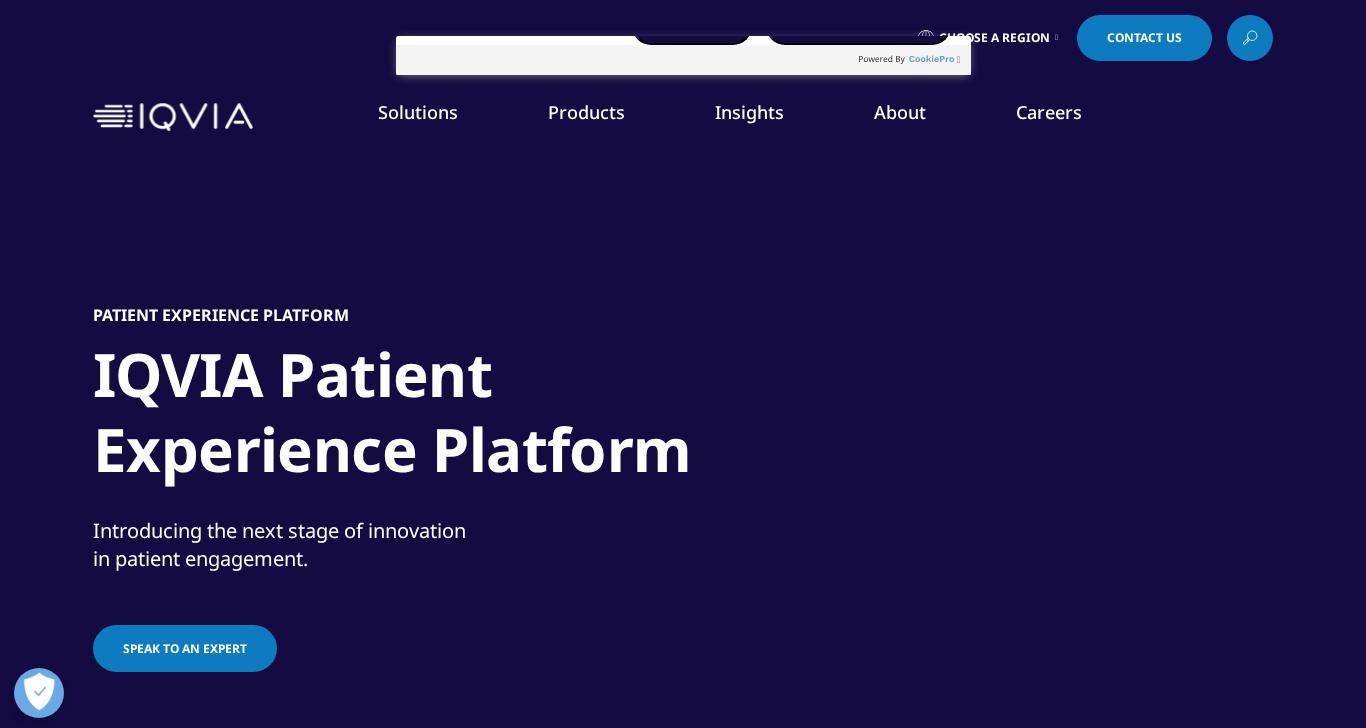 scroll, scrollTop: 0, scrollLeft: 0, axis: both 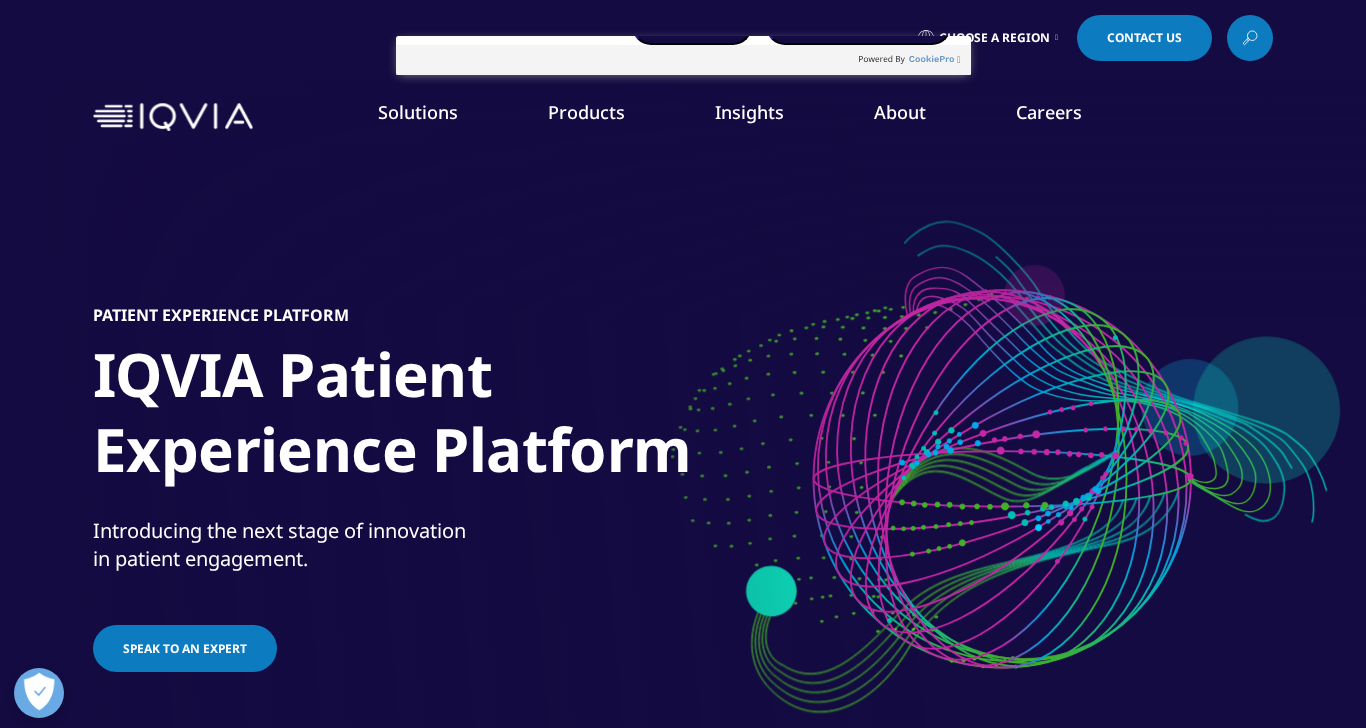 type on "16160" 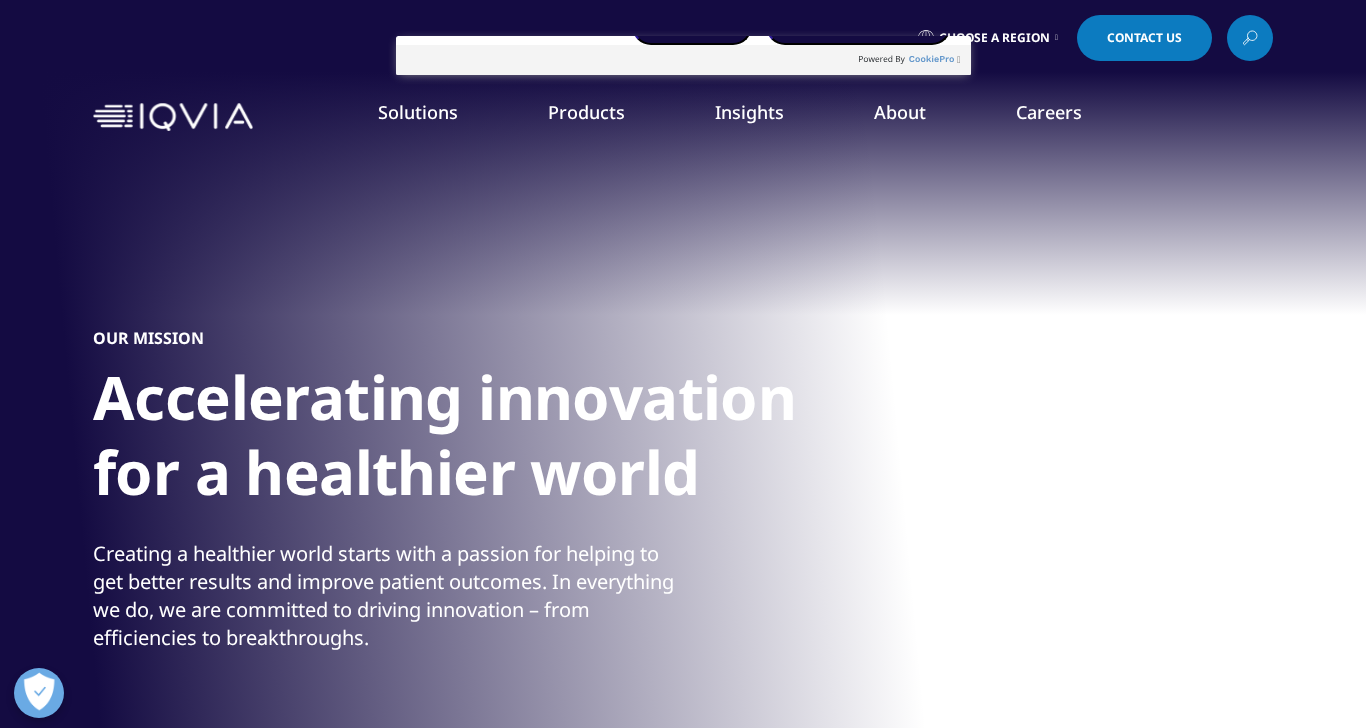 scroll, scrollTop: 0, scrollLeft: 0, axis: both 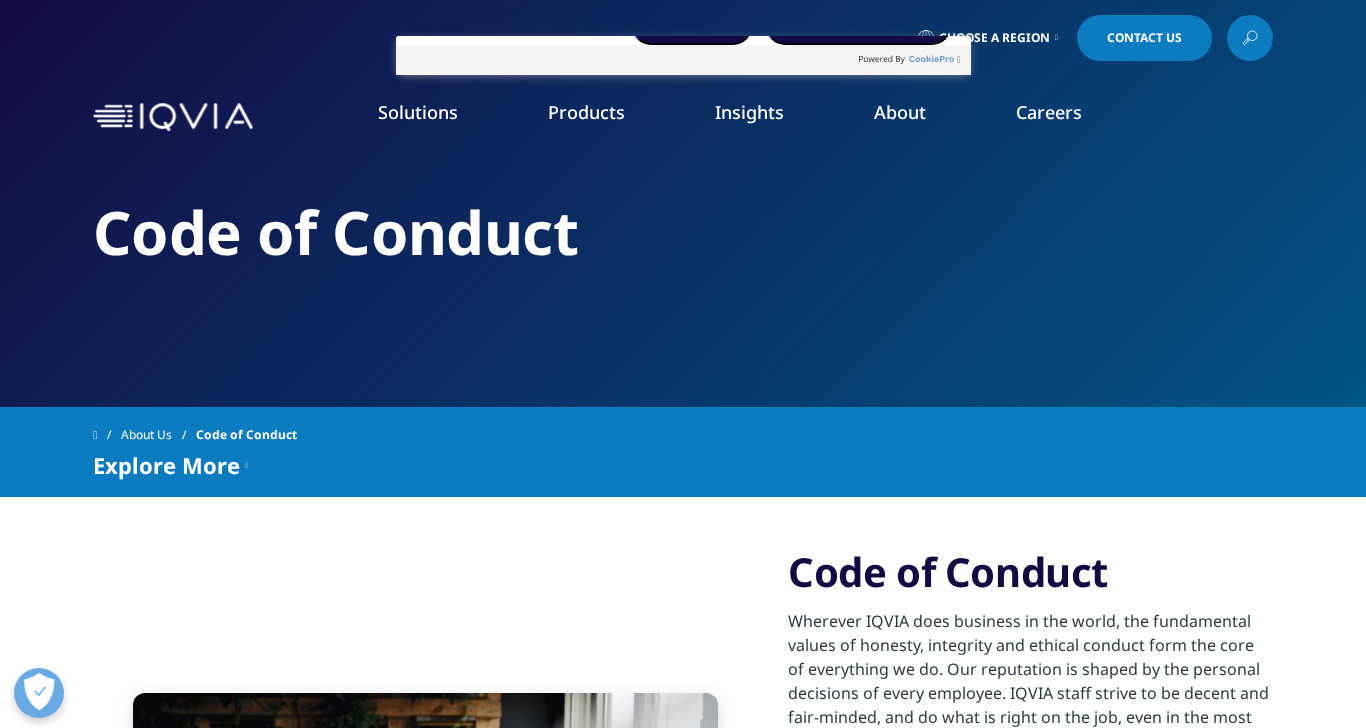 type on "43532" 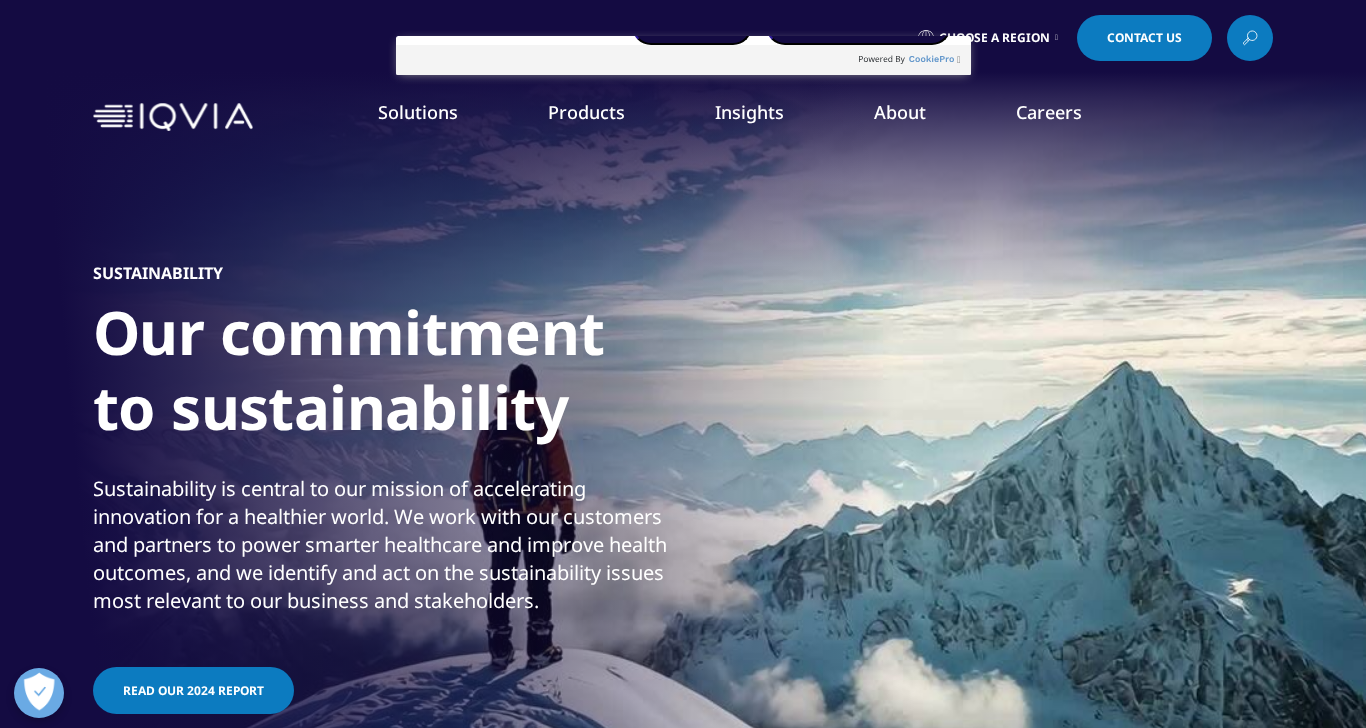 scroll, scrollTop: 0, scrollLeft: 0, axis: both 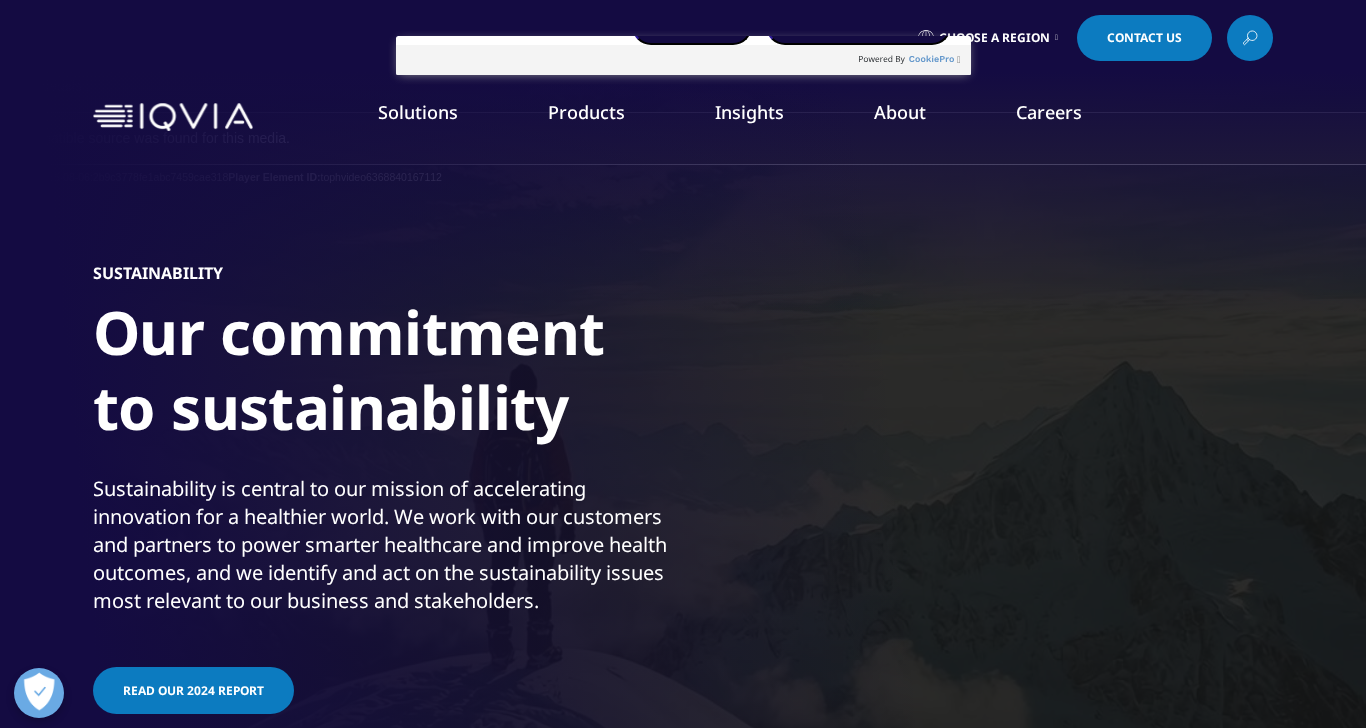 type on "52655" 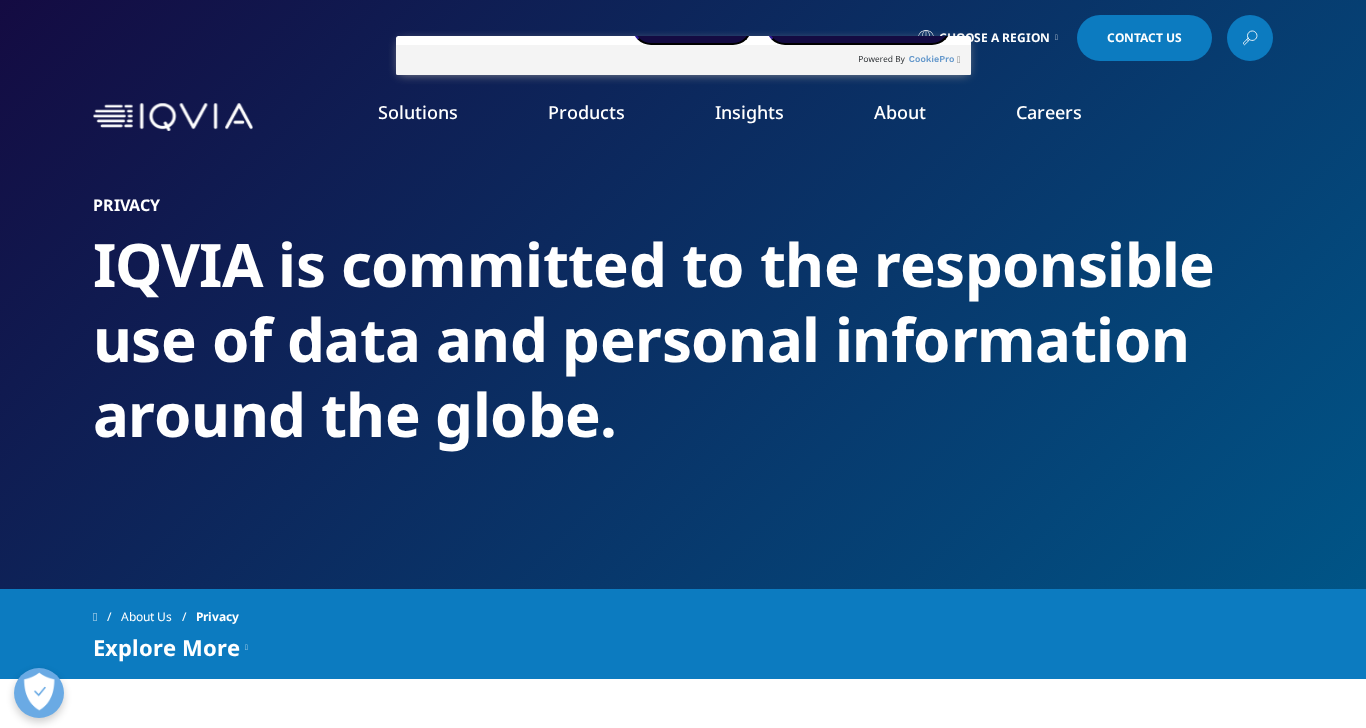 scroll, scrollTop: 0, scrollLeft: 0, axis: both 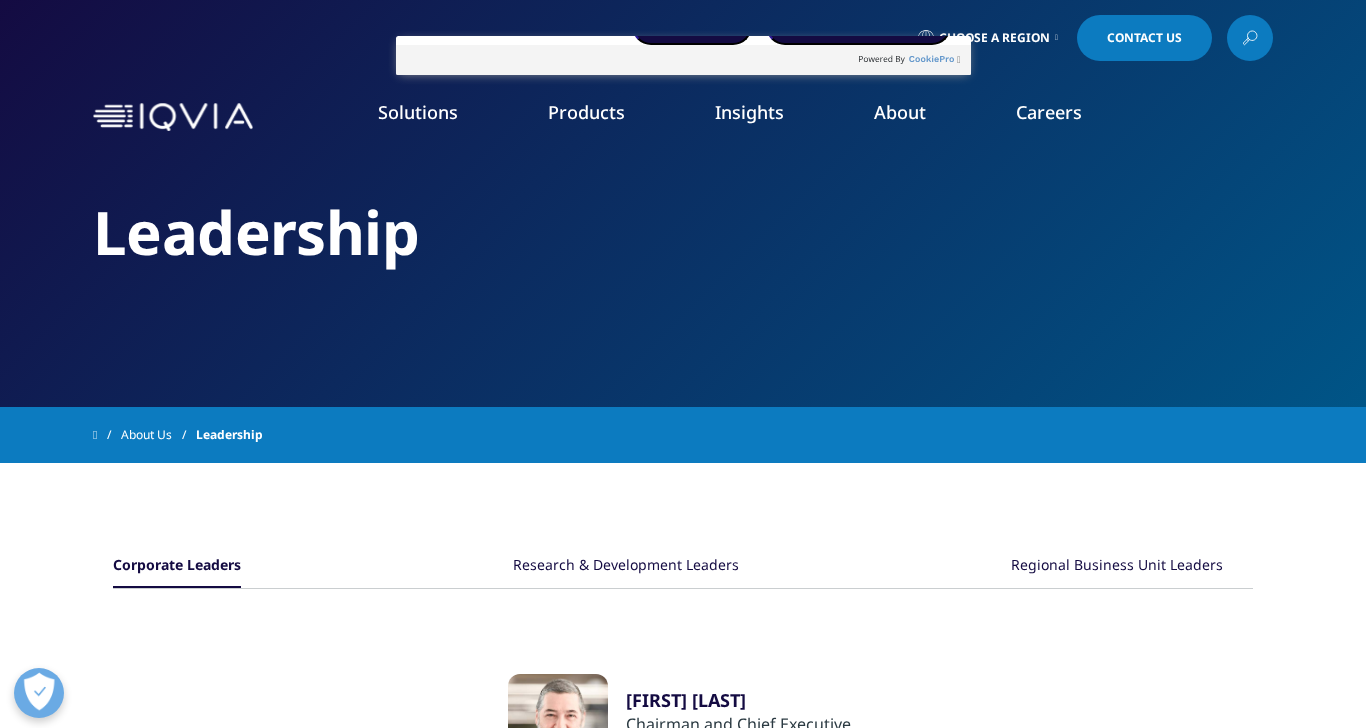 type on "58453" 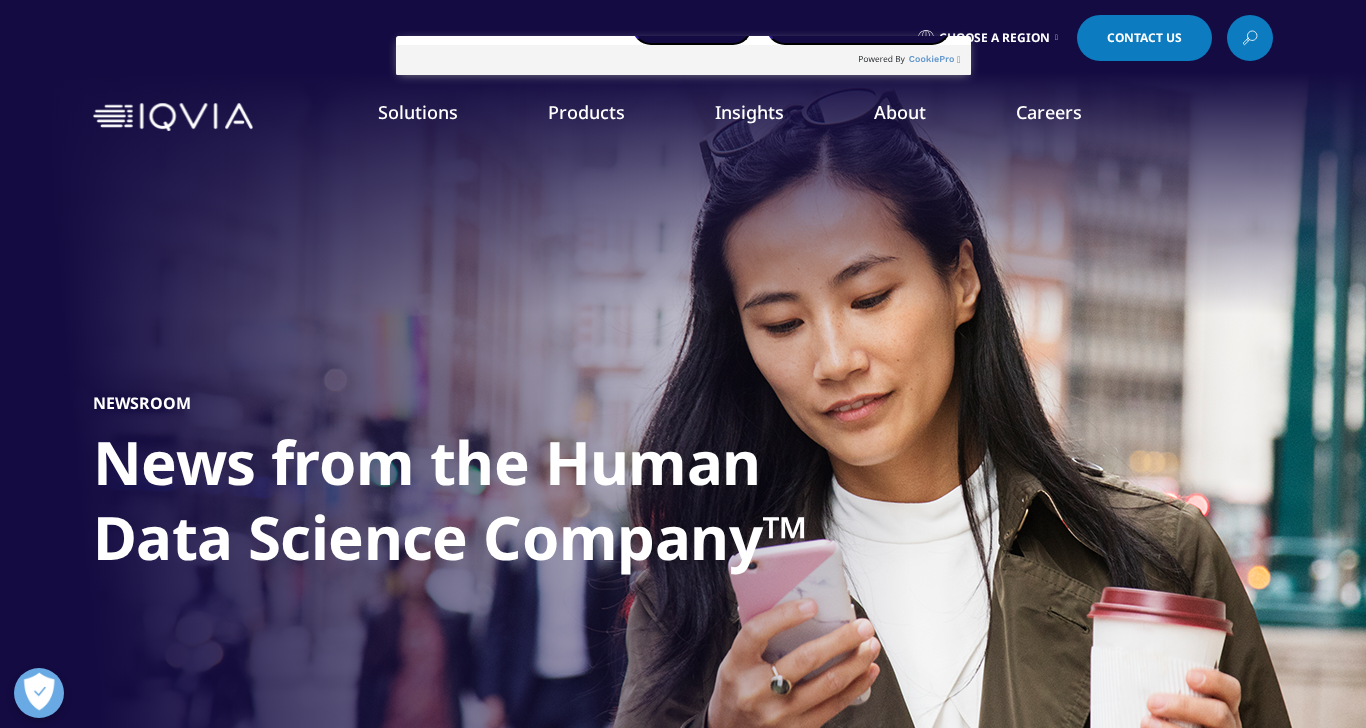 scroll, scrollTop: 0, scrollLeft: 0, axis: both 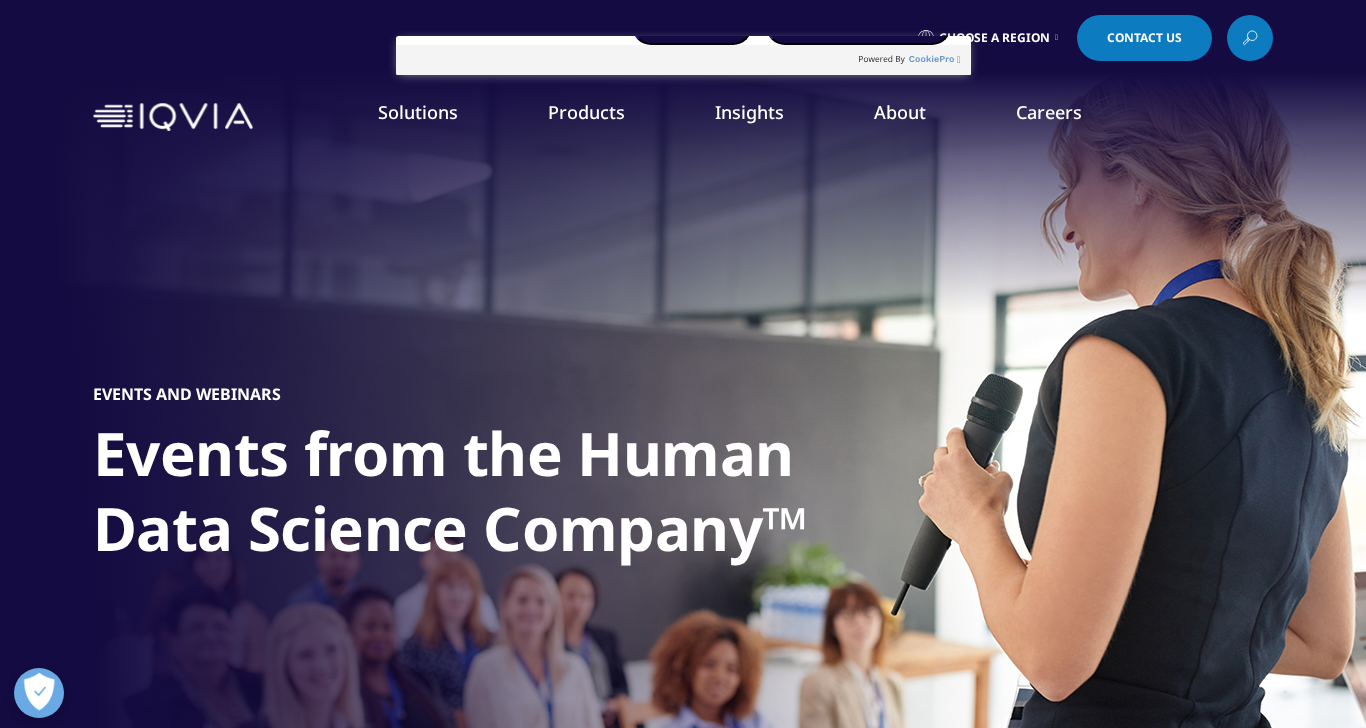 type on "64719" 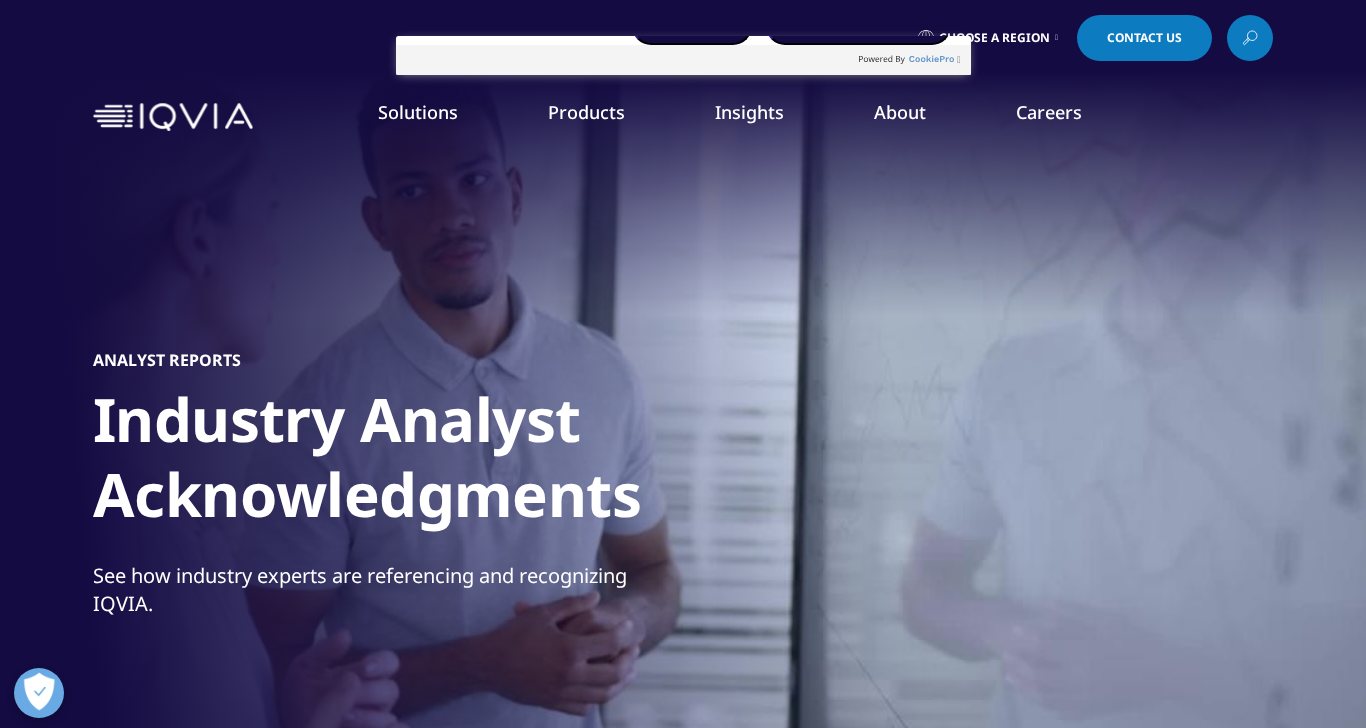 scroll, scrollTop: 0, scrollLeft: 0, axis: both 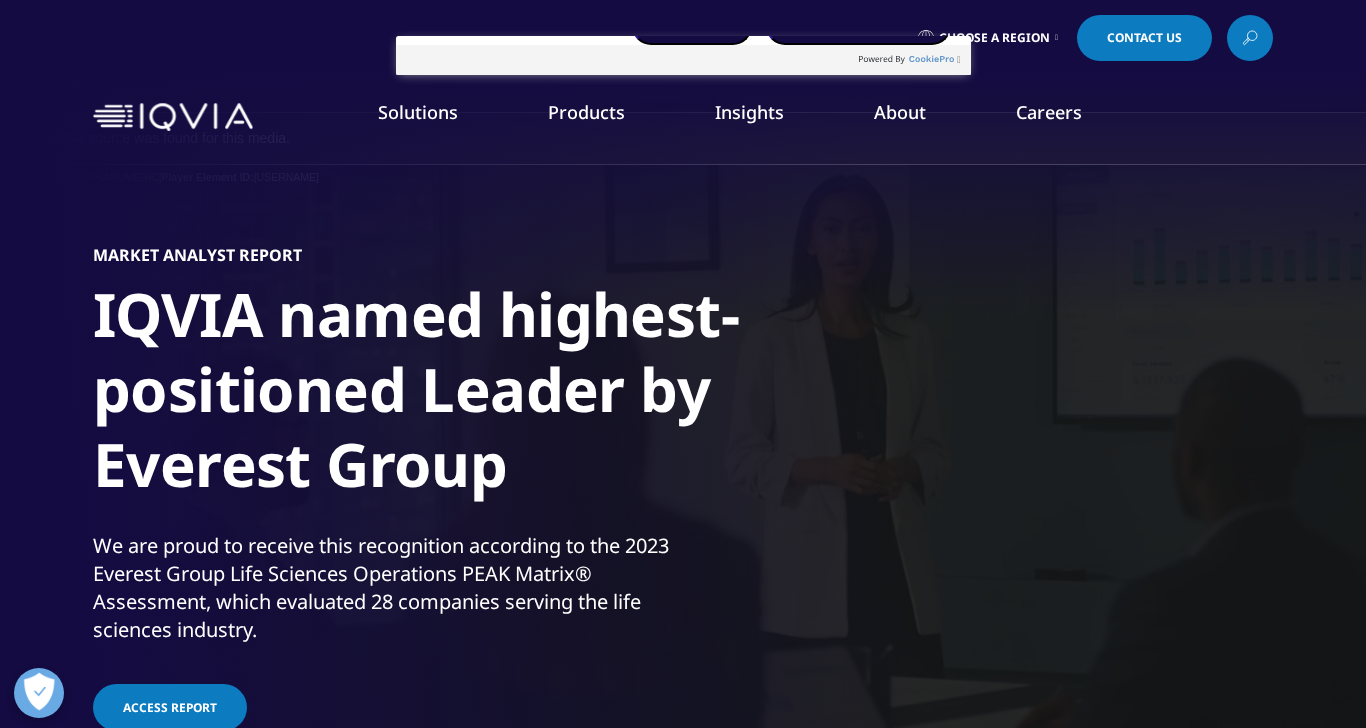 type on "65651" 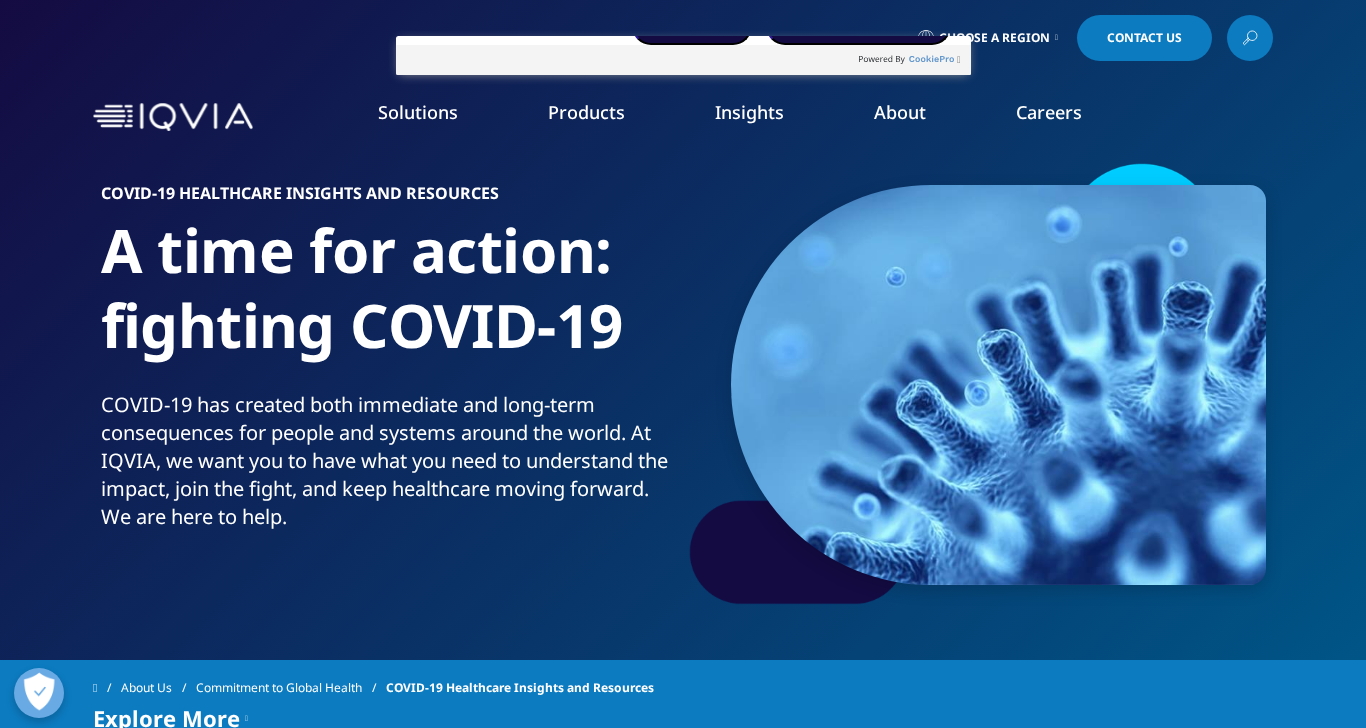 scroll, scrollTop: 0, scrollLeft: 0, axis: both 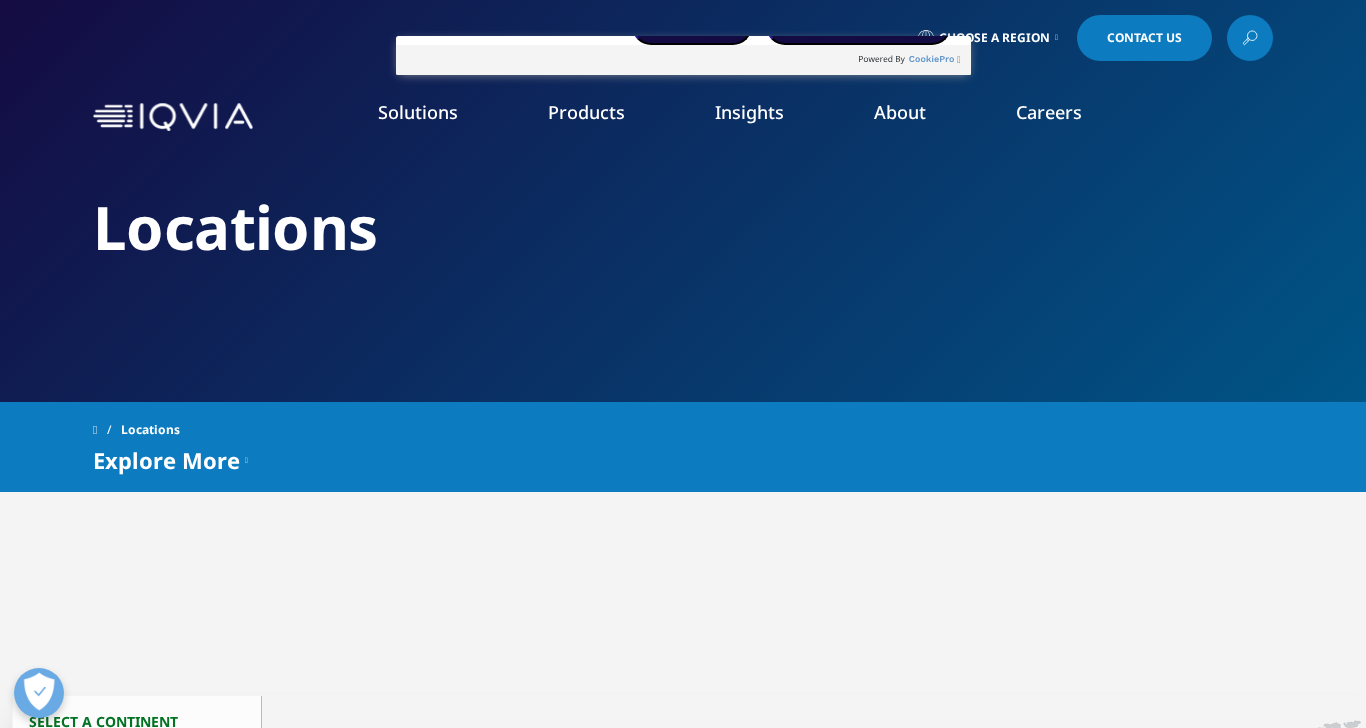 type on "78848" 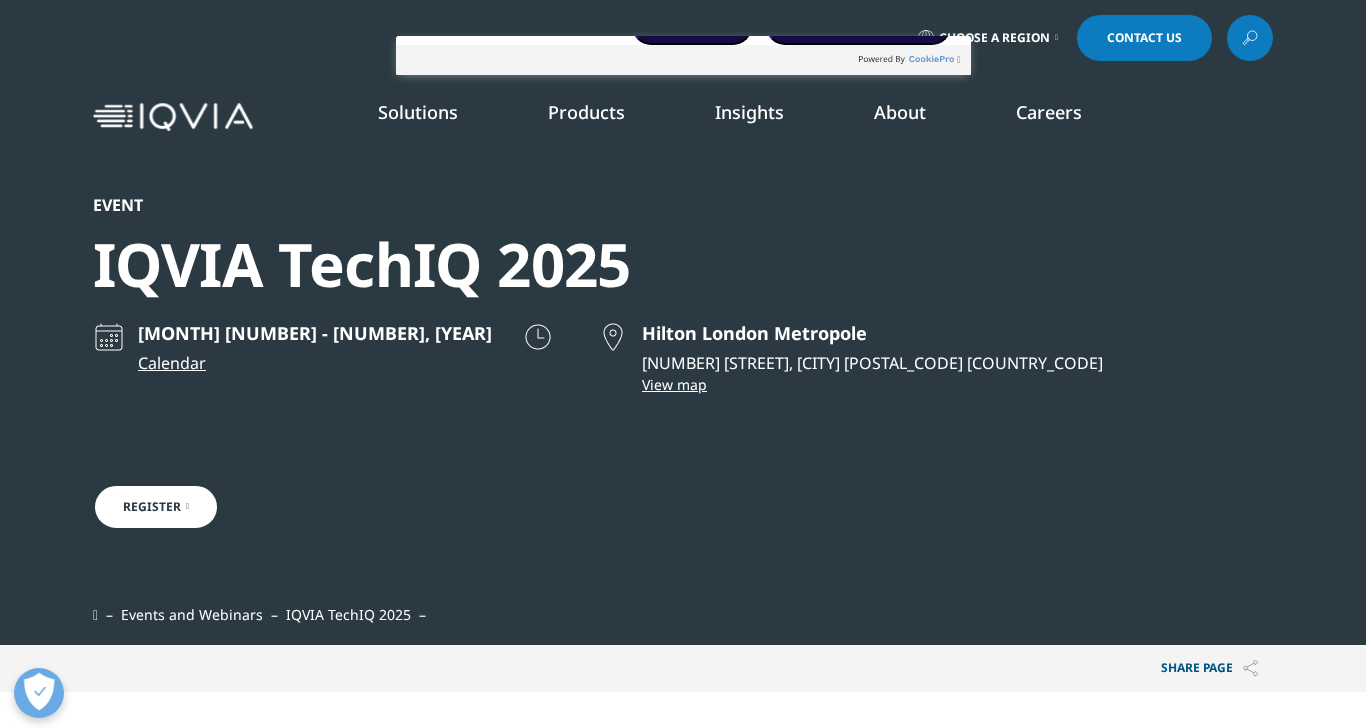 scroll, scrollTop: 0, scrollLeft: 0, axis: both 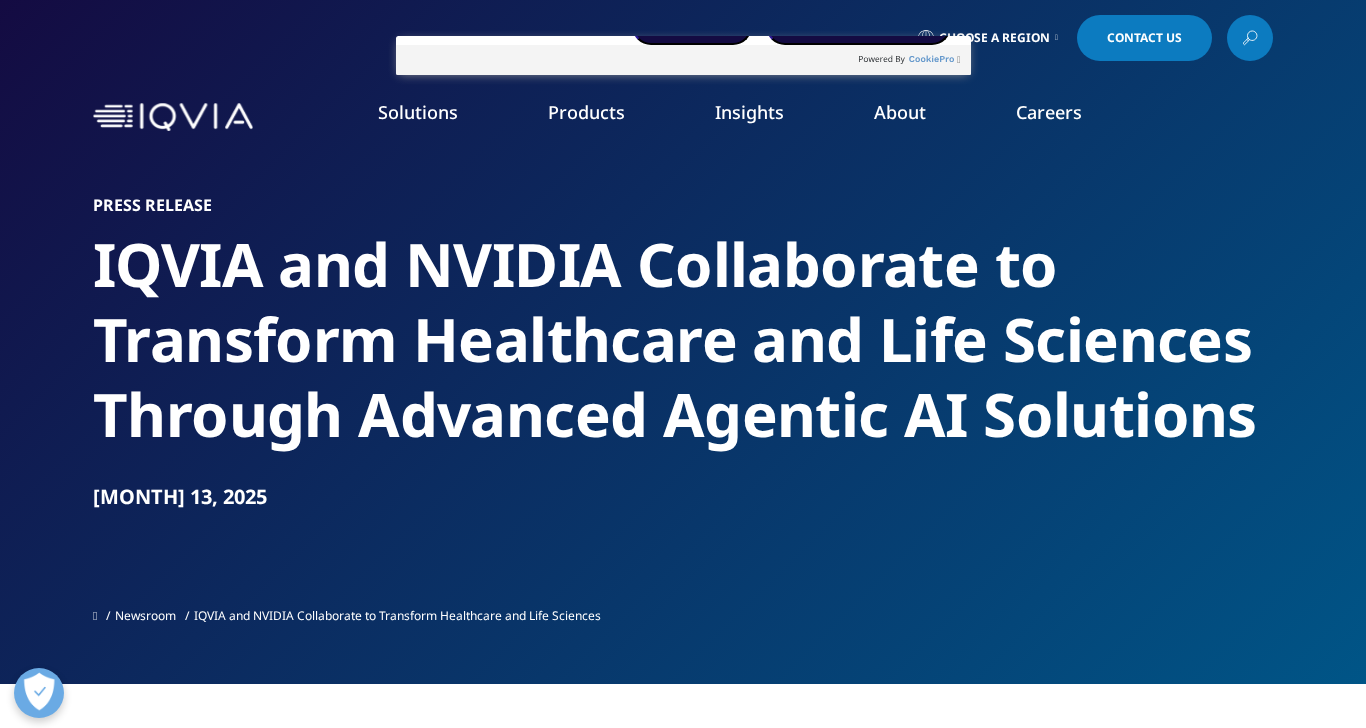 type on "31987" 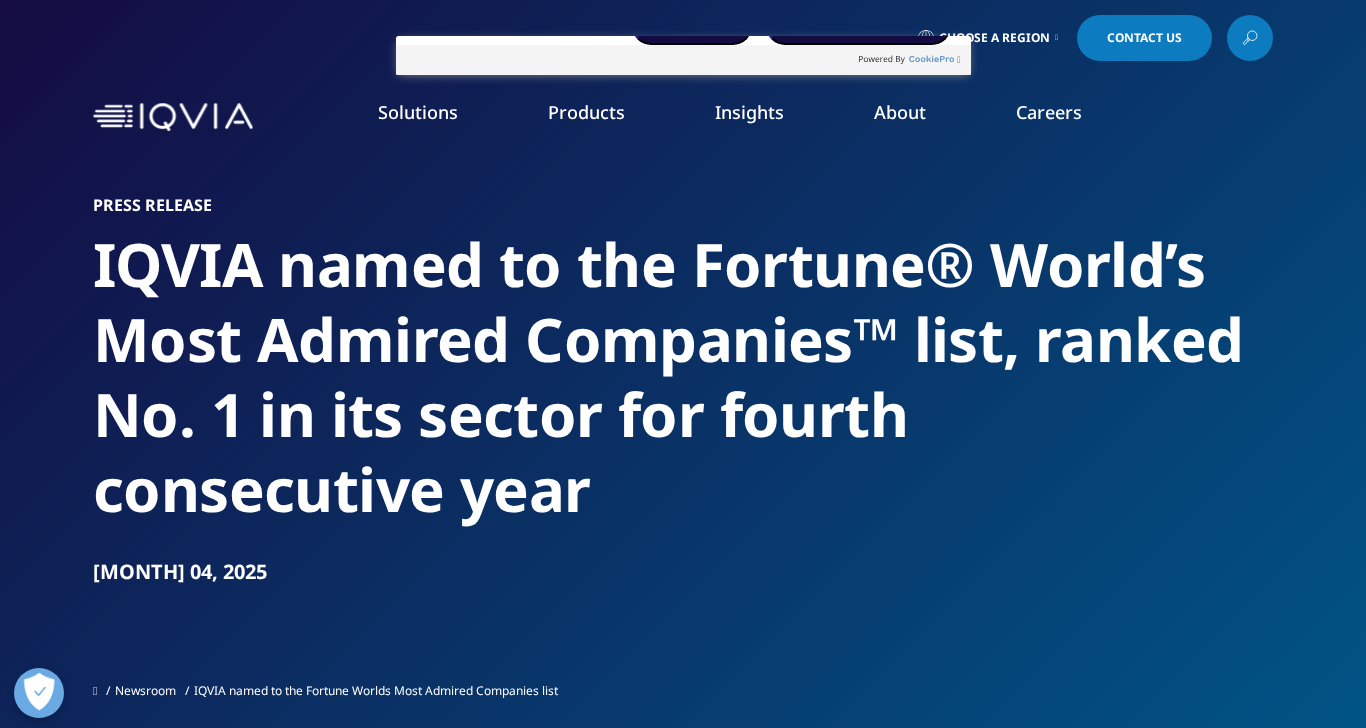 scroll, scrollTop: 0, scrollLeft: 0, axis: both 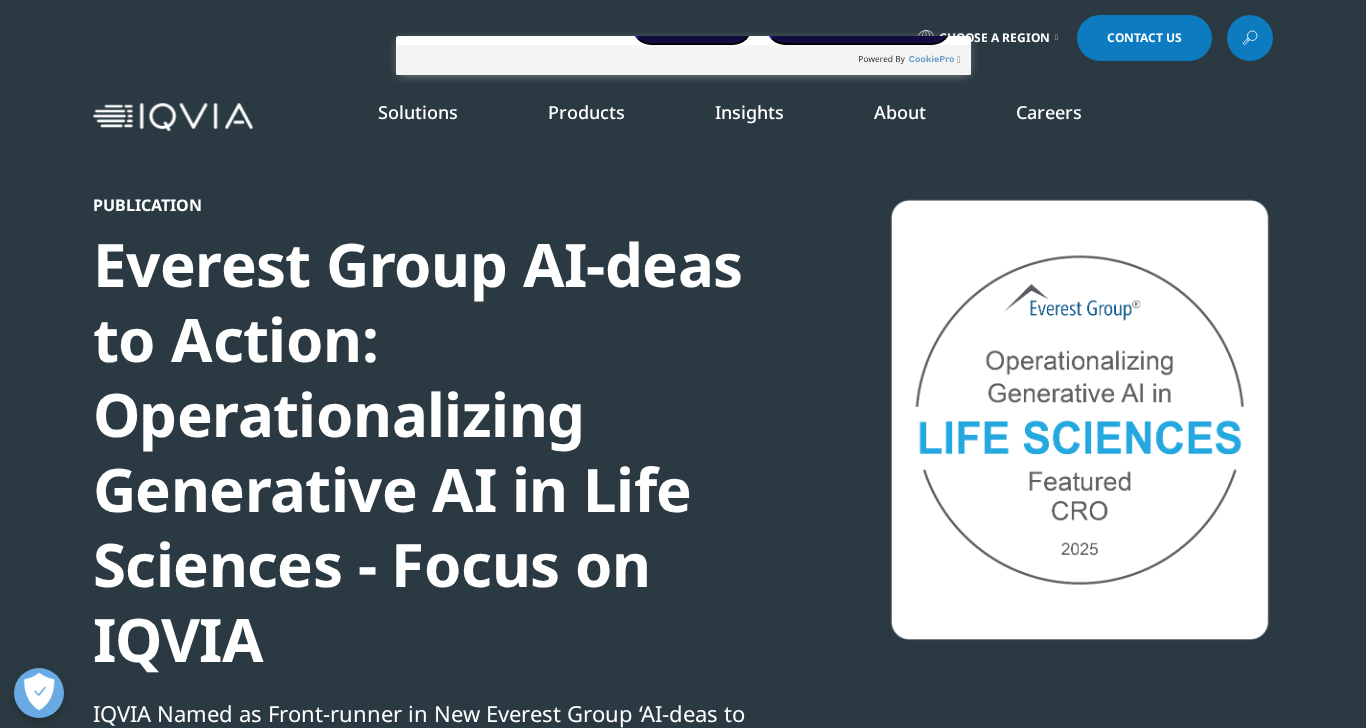 type on "77756" 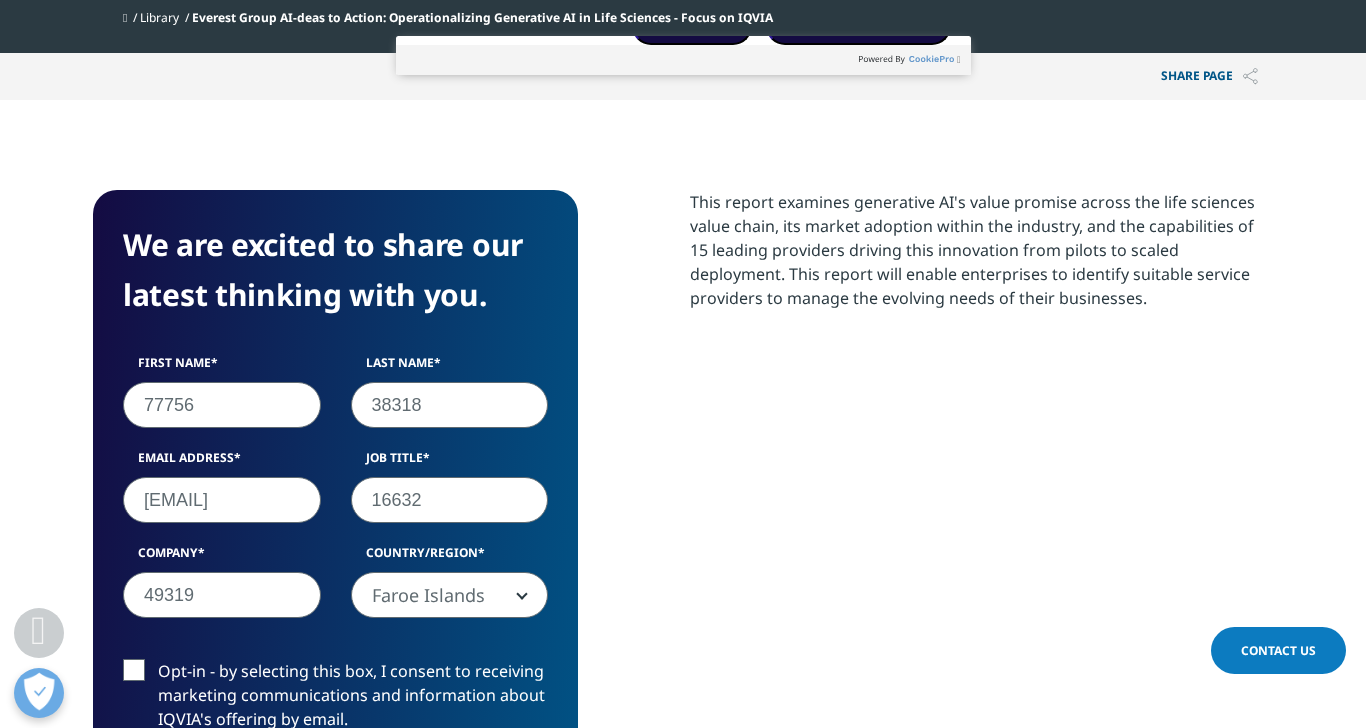 scroll, scrollTop: 1116, scrollLeft: 0, axis: vertical 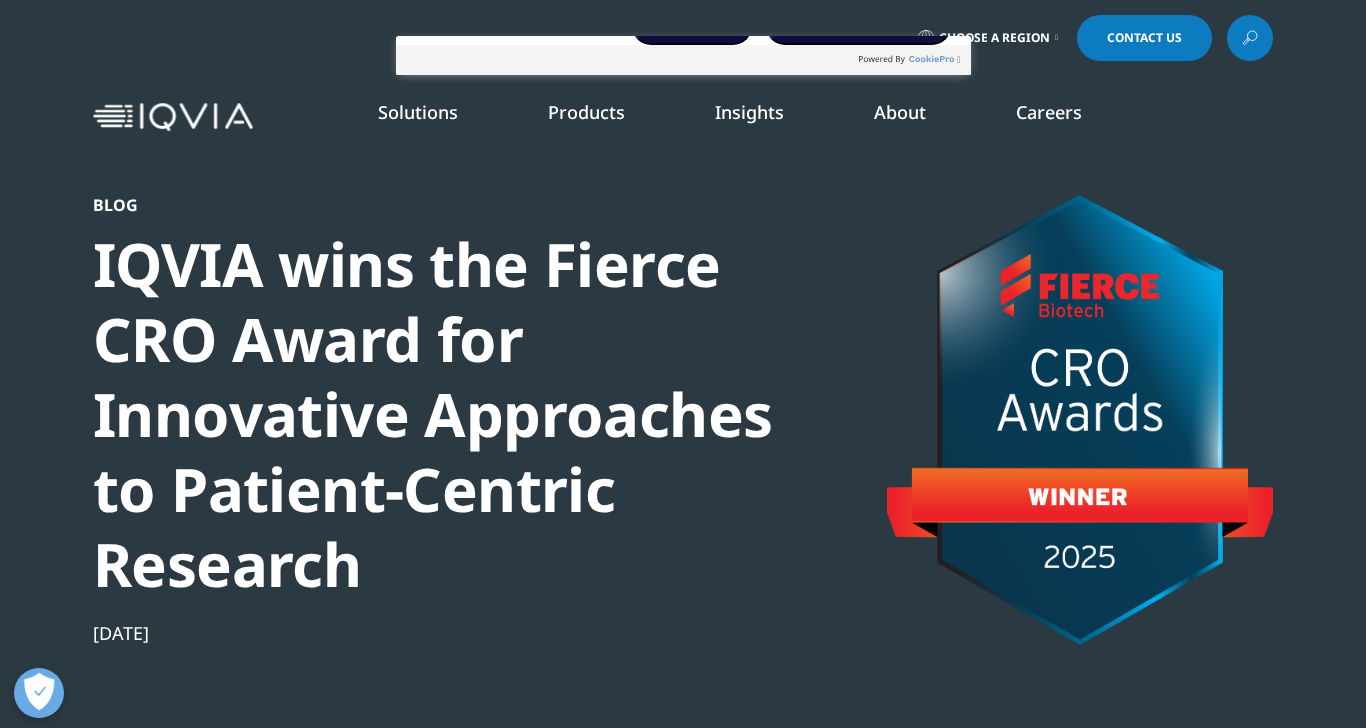 type on "60347" 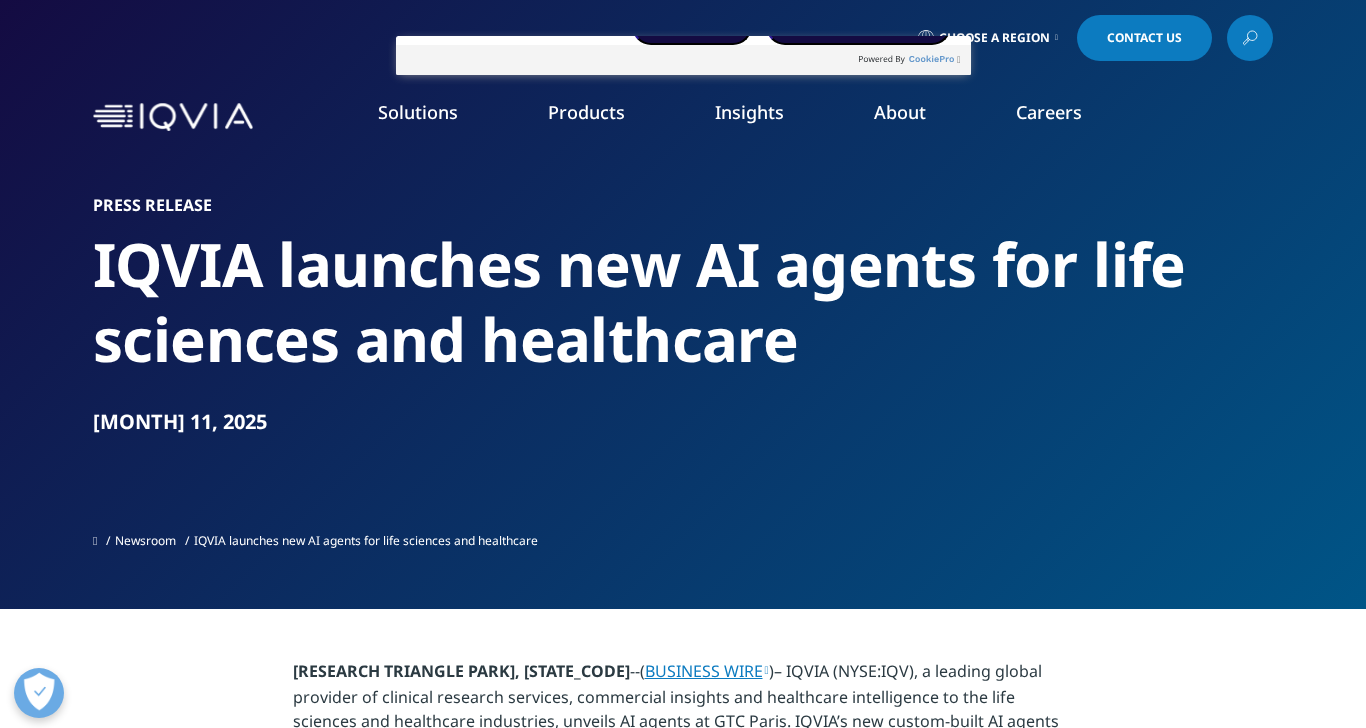 scroll, scrollTop: 0, scrollLeft: 0, axis: both 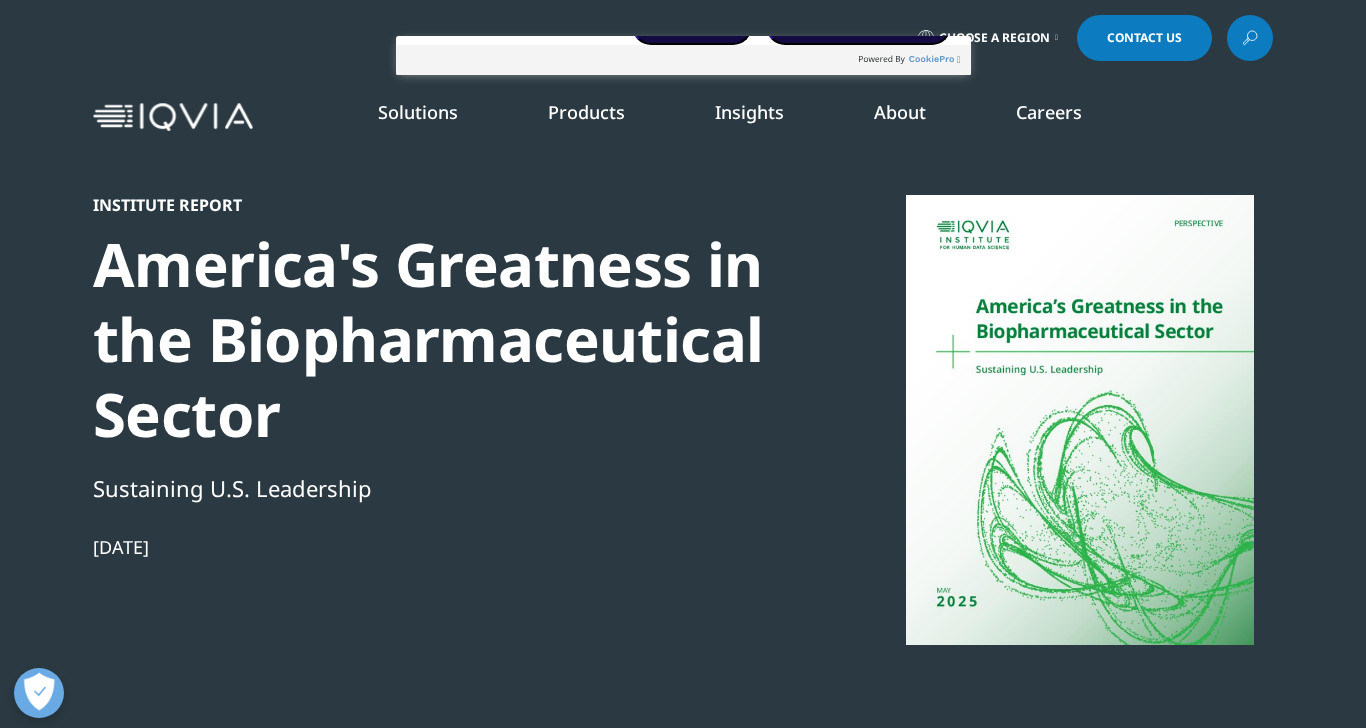 type on "99228" 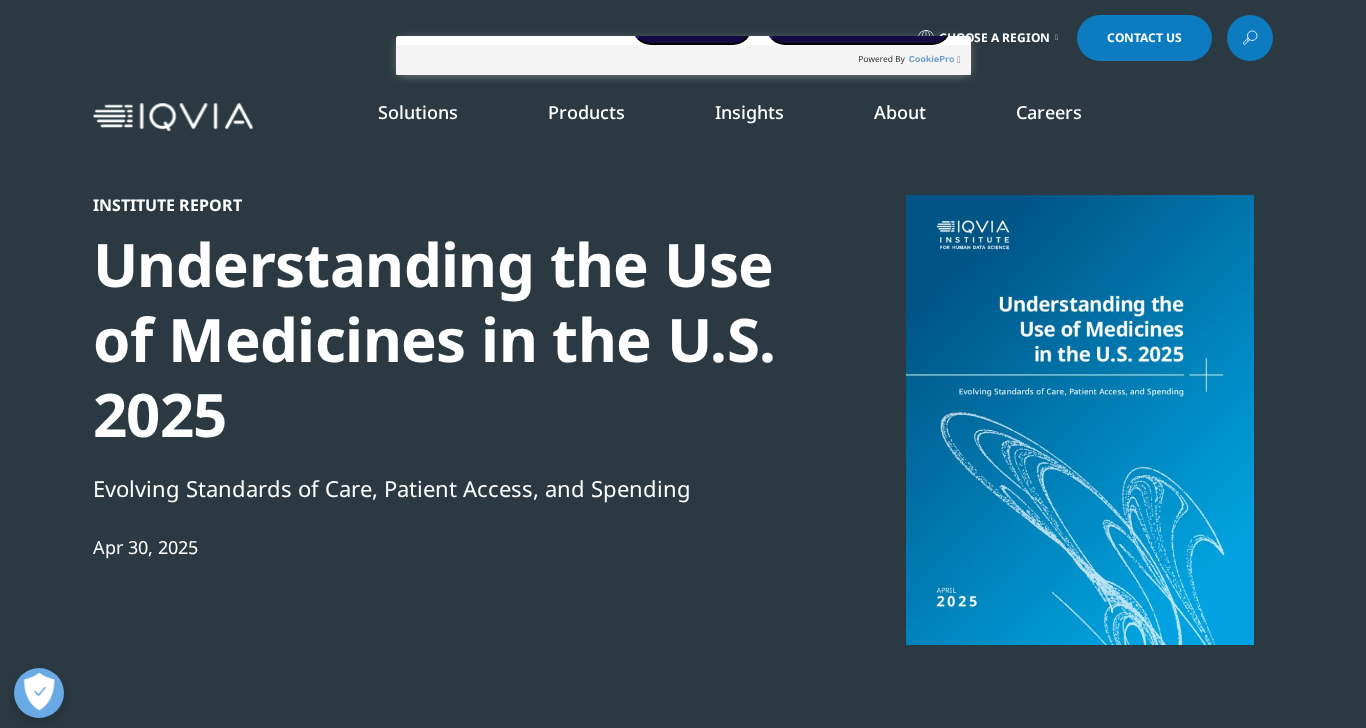 scroll, scrollTop: 0, scrollLeft: 0, axis: both 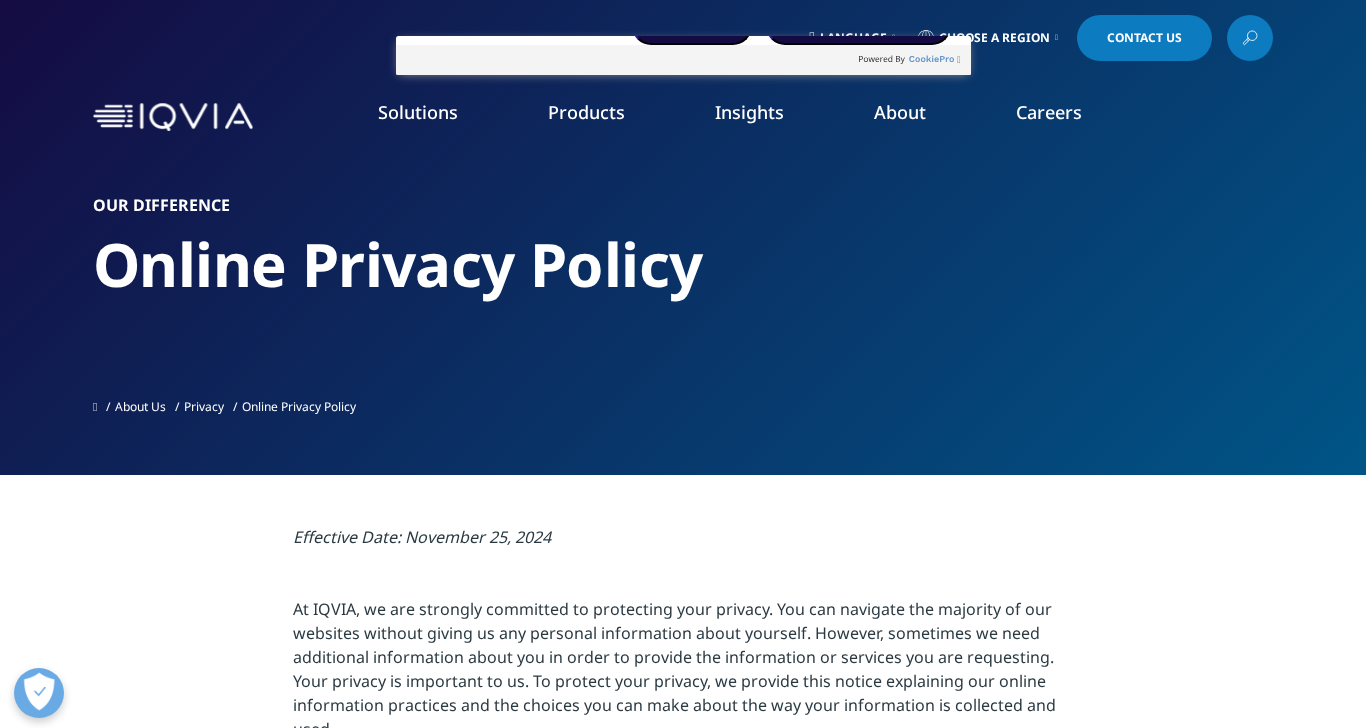 type on "10972" 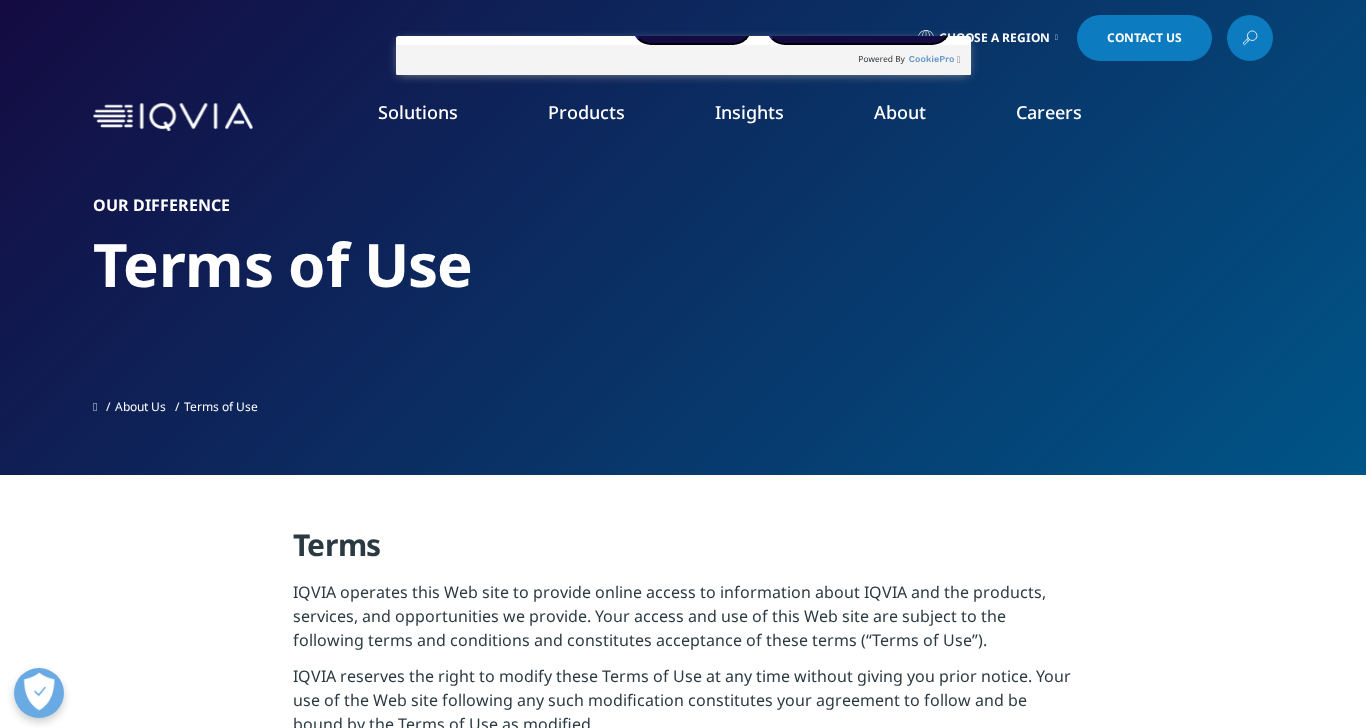 scroll, scrollTop: 0, scrollLeft: 0, axis: both 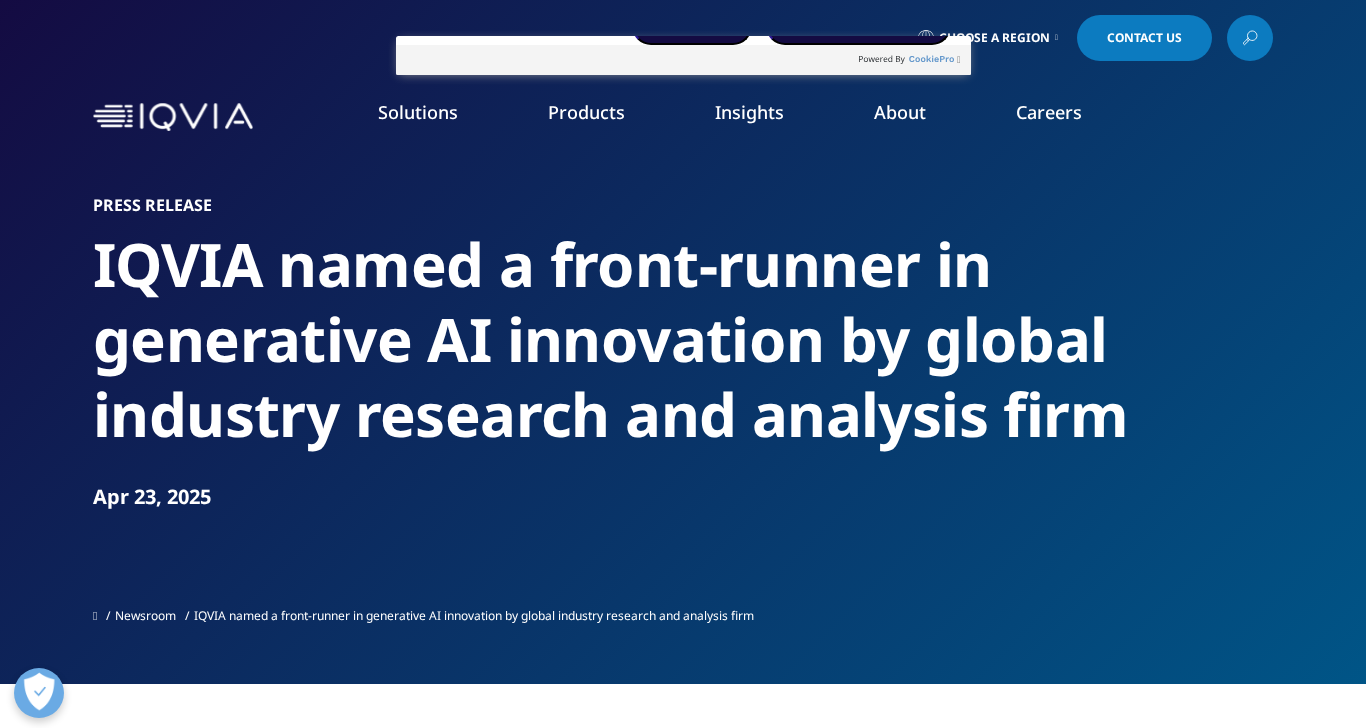 type on "68078" 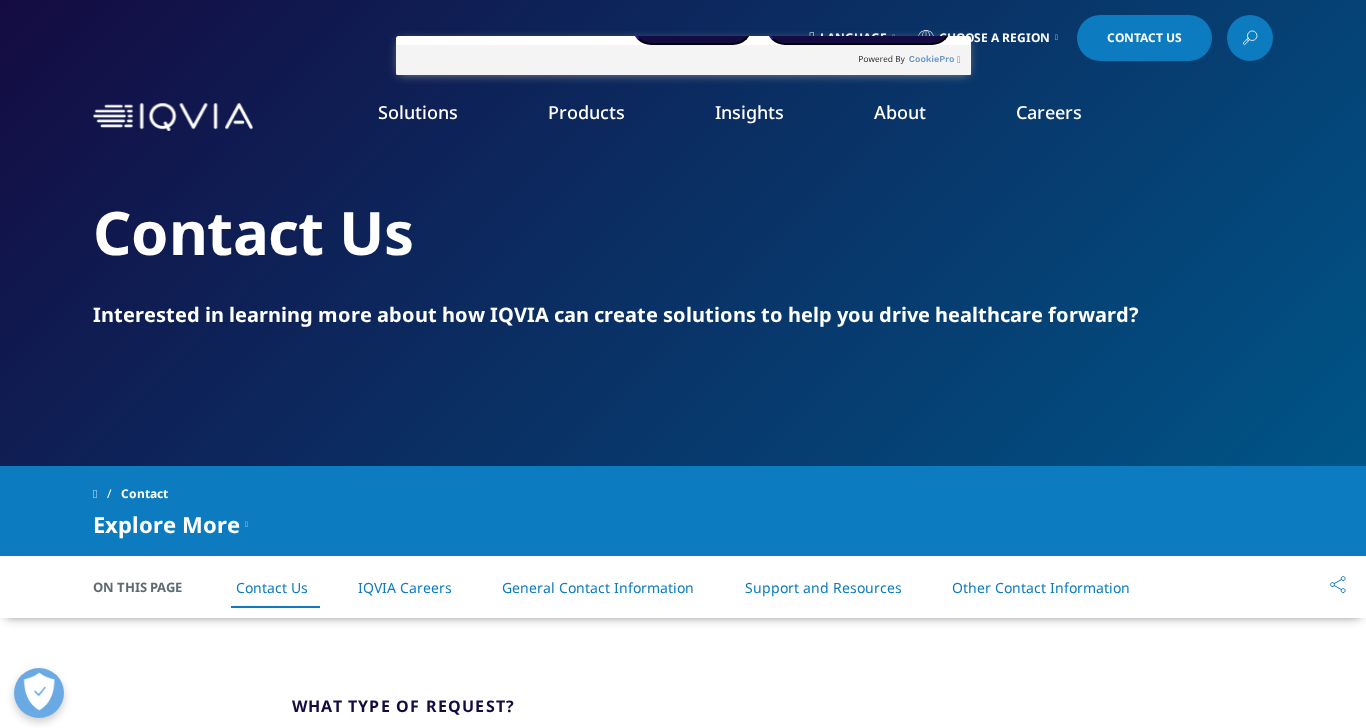 scroll, scrollTop: 0, scrollLeft: 0, axis: both 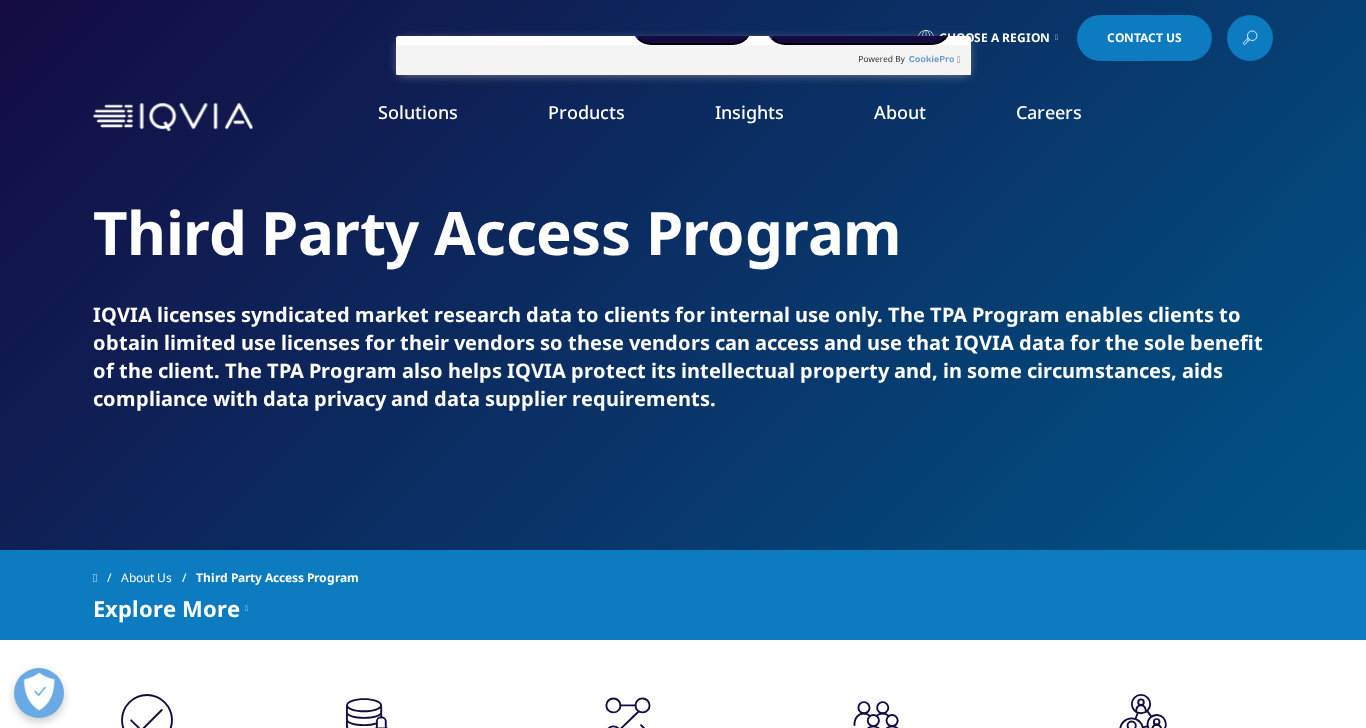 type on "31736" 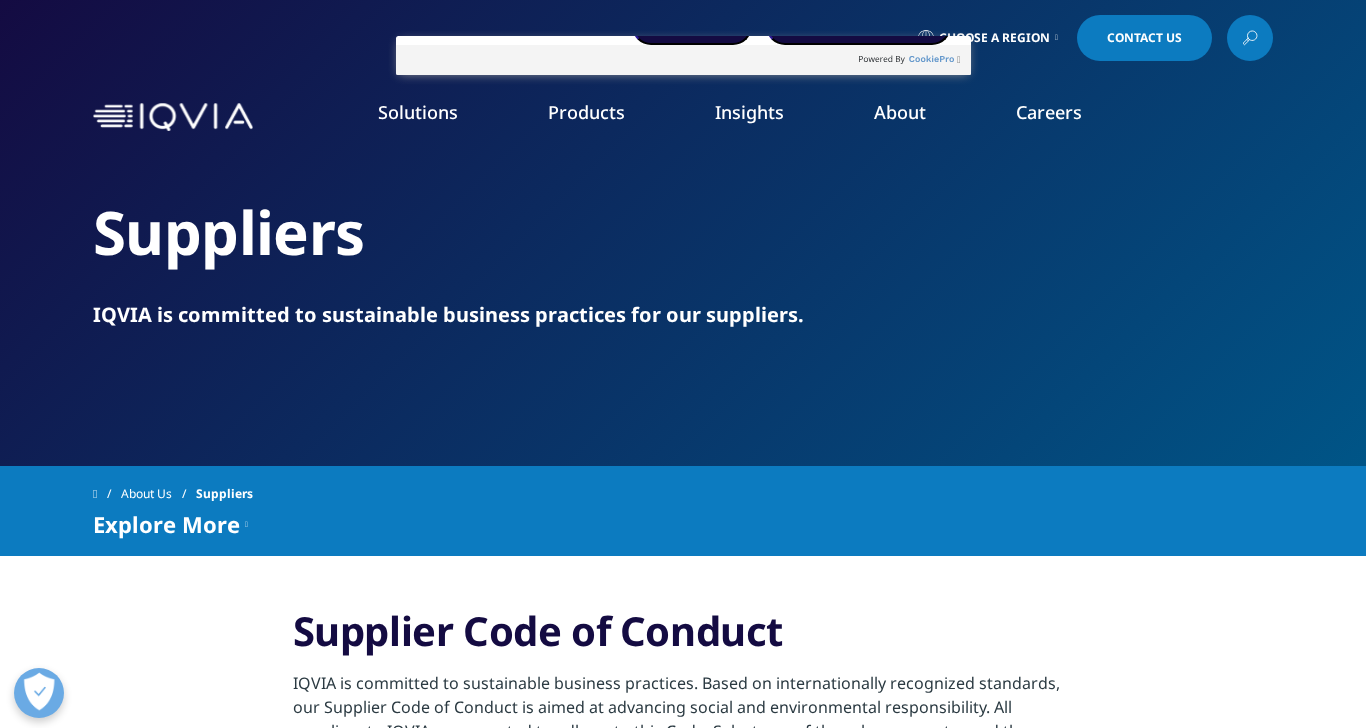 scroll, scrollTop: 0, scrollLeft: 0, axis: both 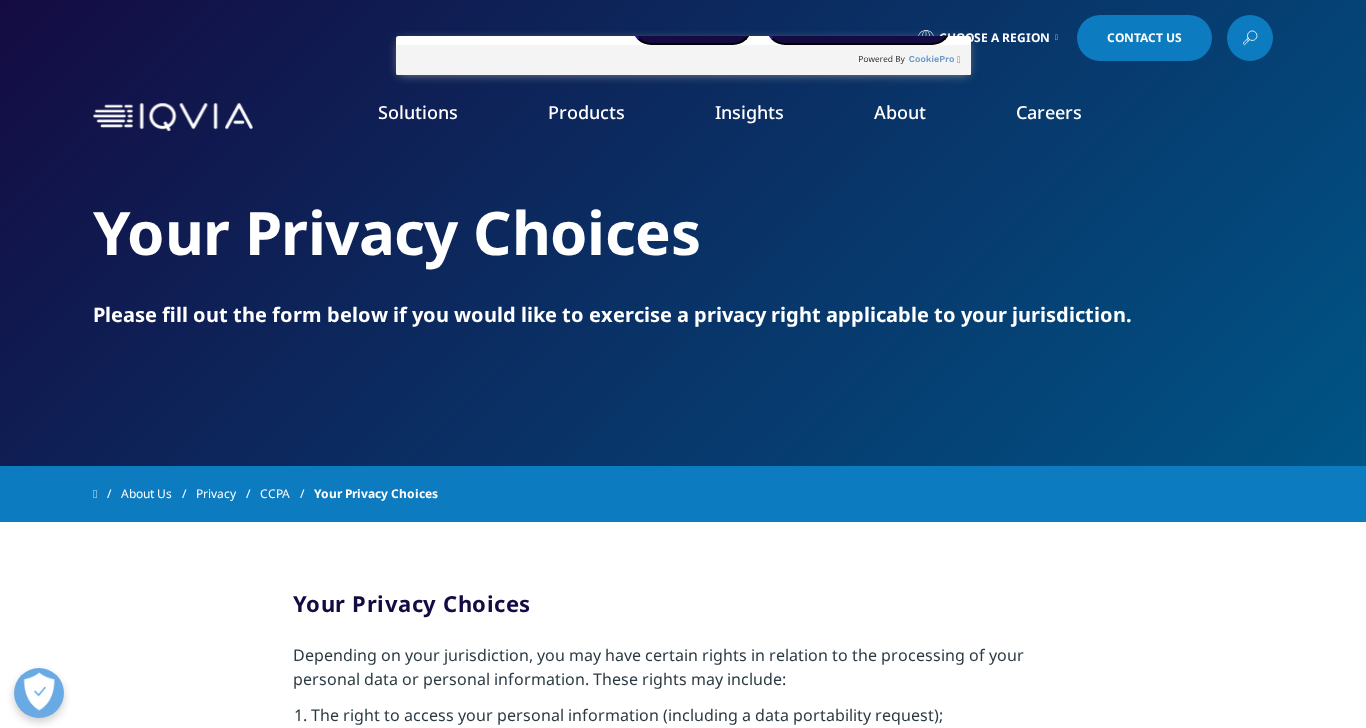 type on "99058" 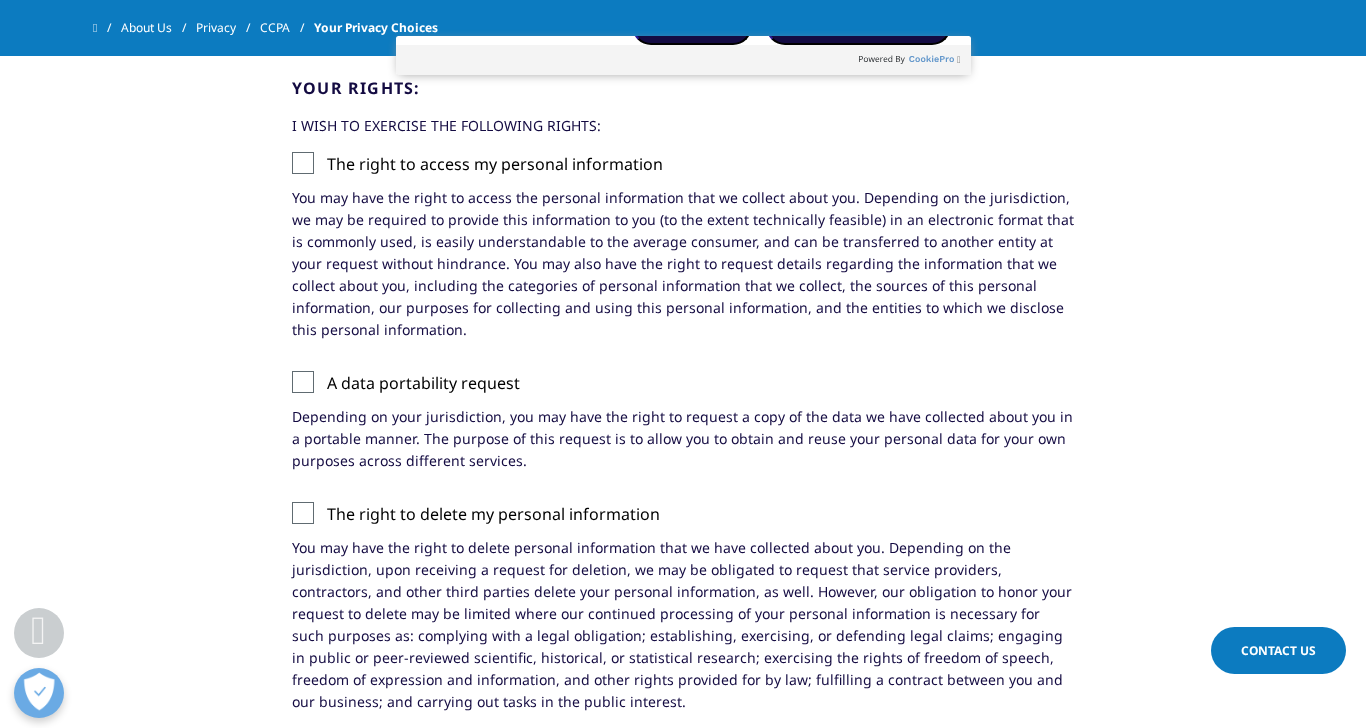 scroll, scrollTop: 1550, scrollLeft: 0, axis: vertical 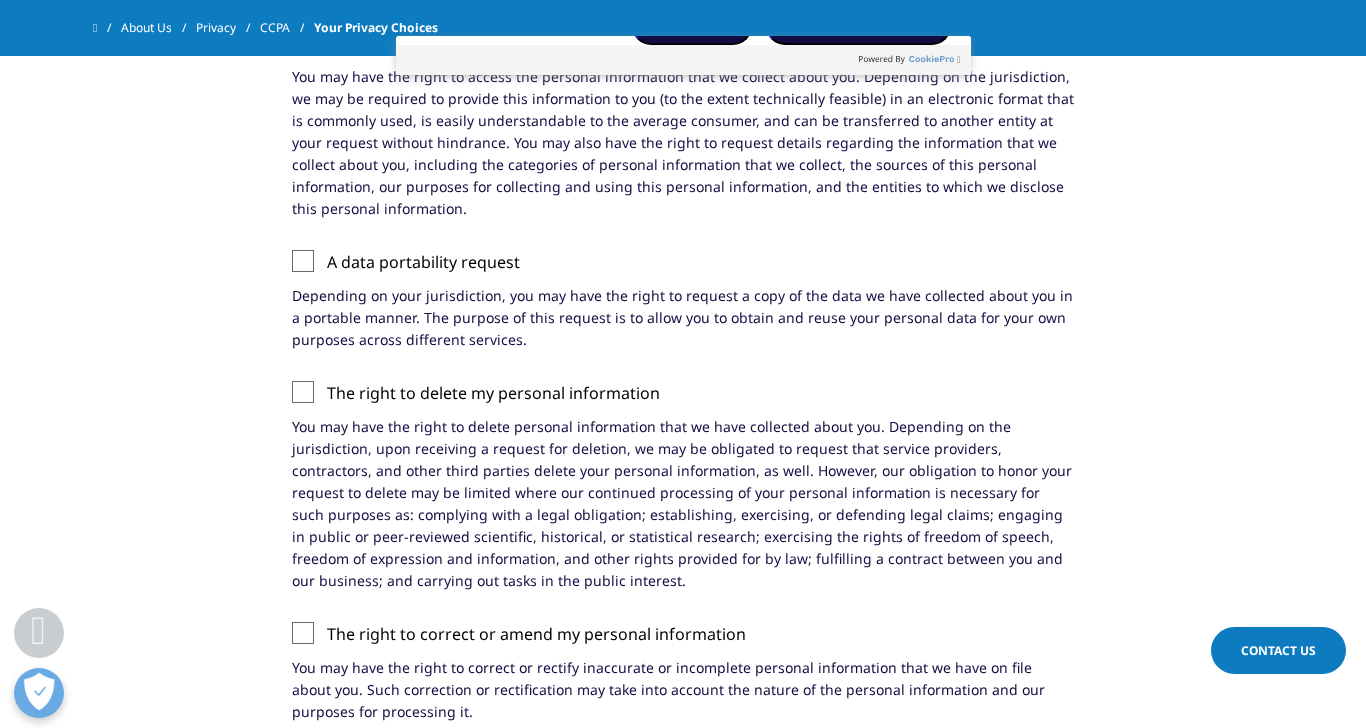 type on "This is a sample multiline comment text with random number: 463" 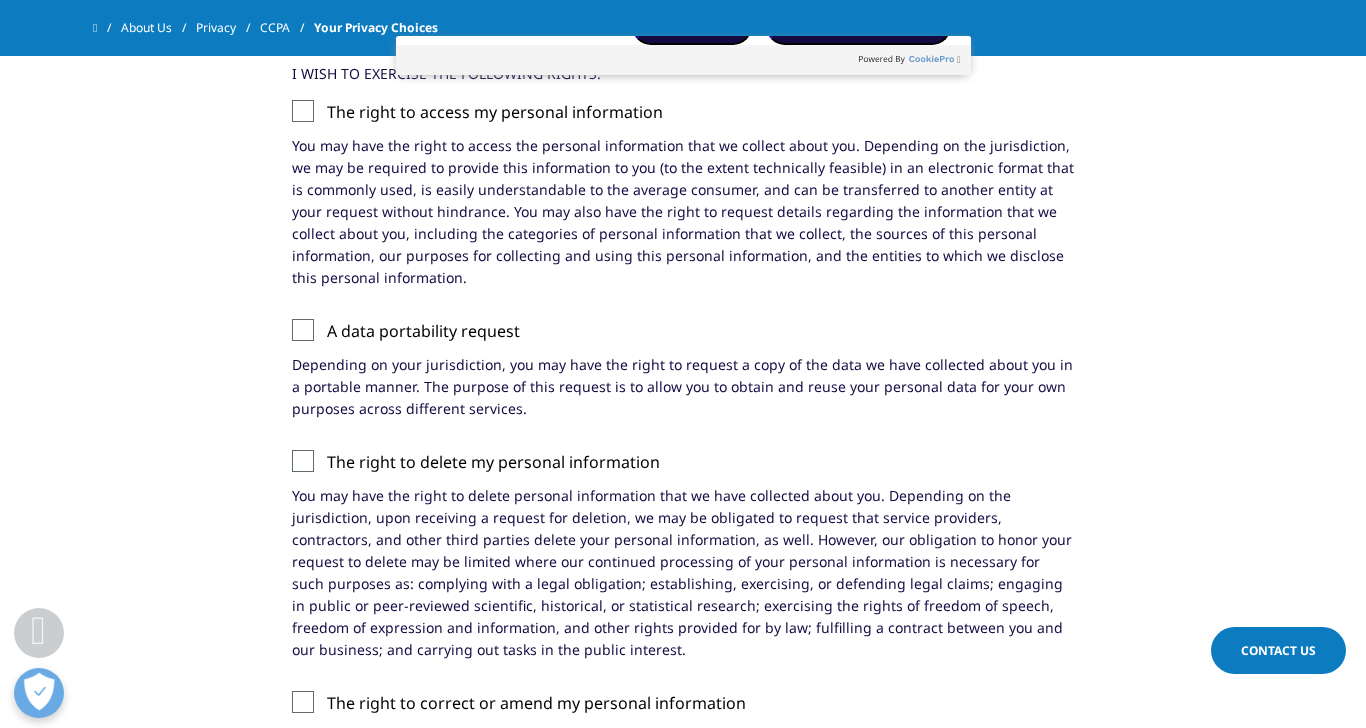 scroll, scrollTop: 1474, scrollLeft: 0, axis: vertical 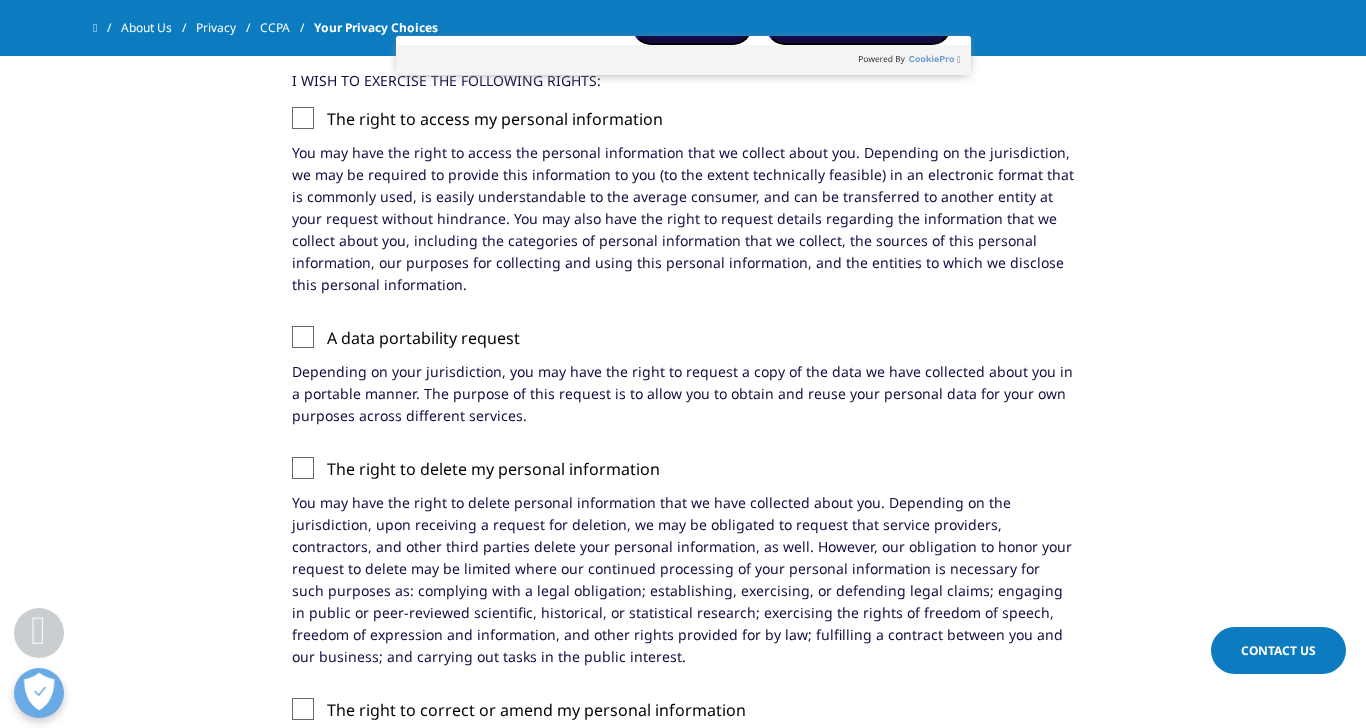 type on "This is a sample multiline comment text with random number: 2400" 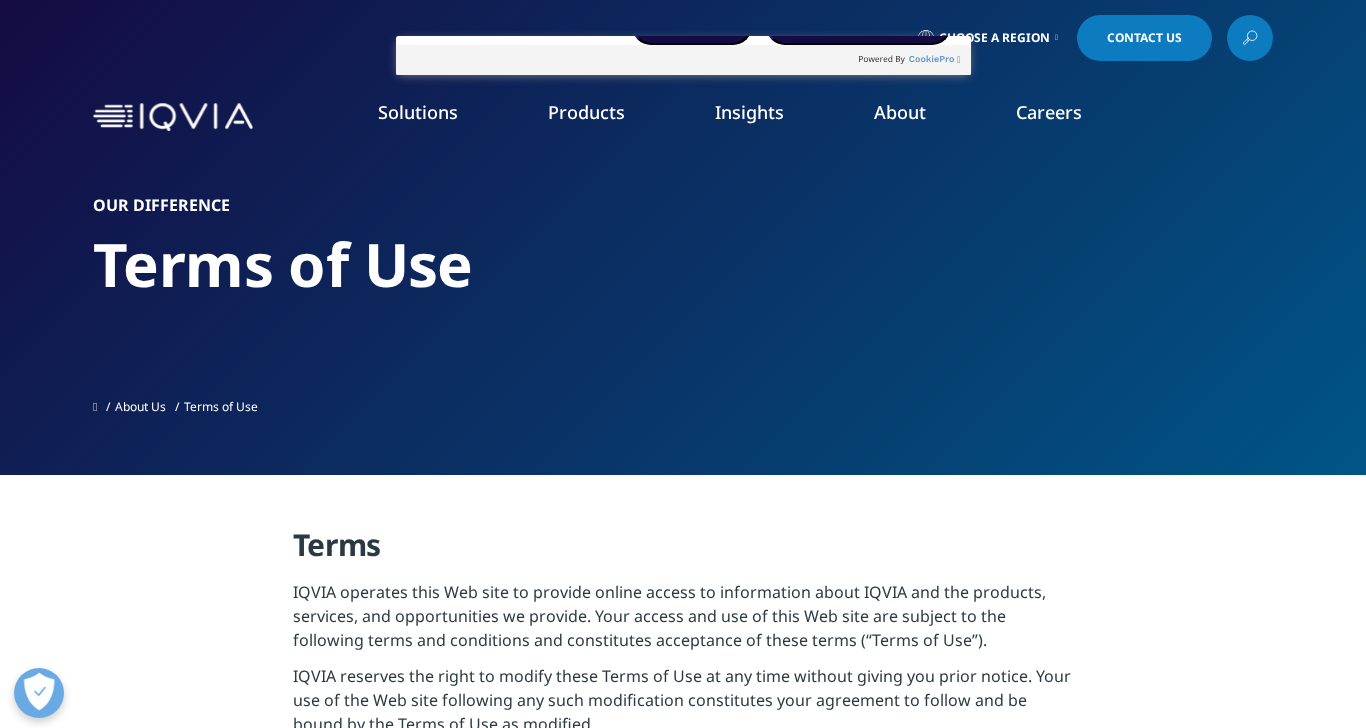 scroll, scrollTop: 0, scrollLeft: 0, axis: both 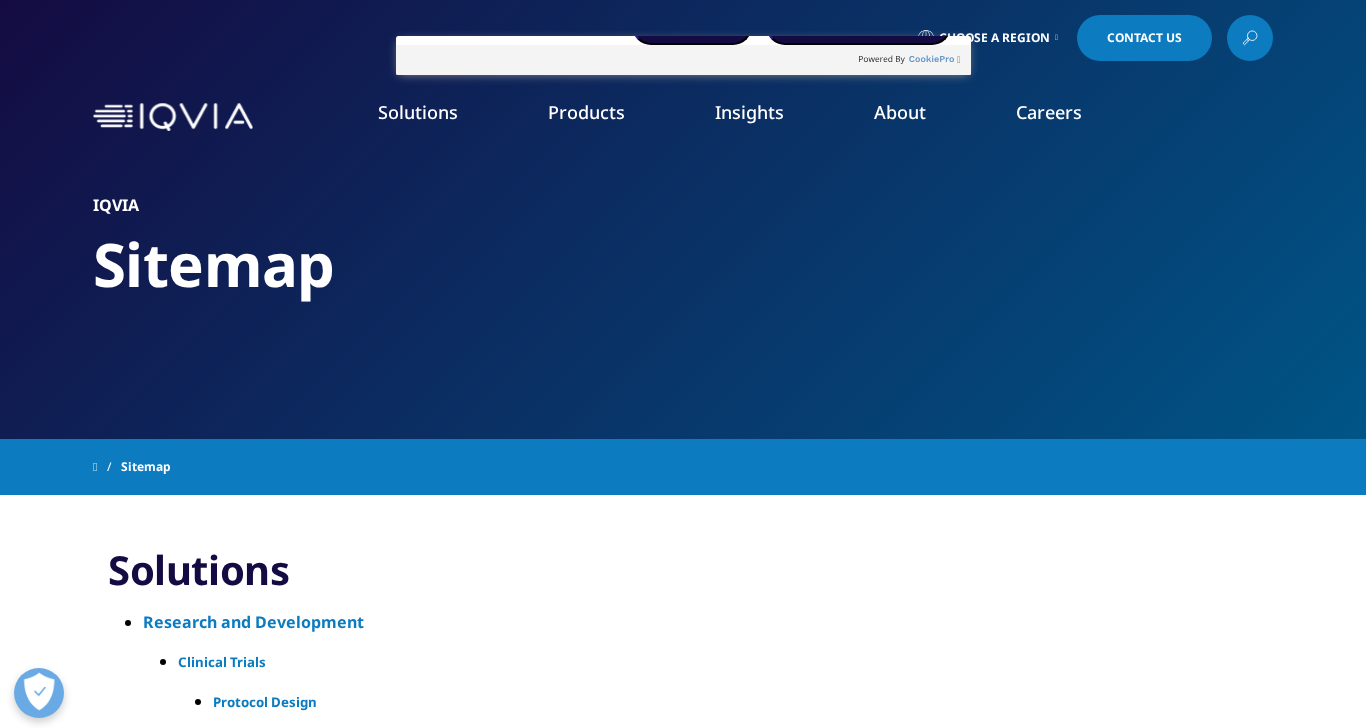 type on "15266" 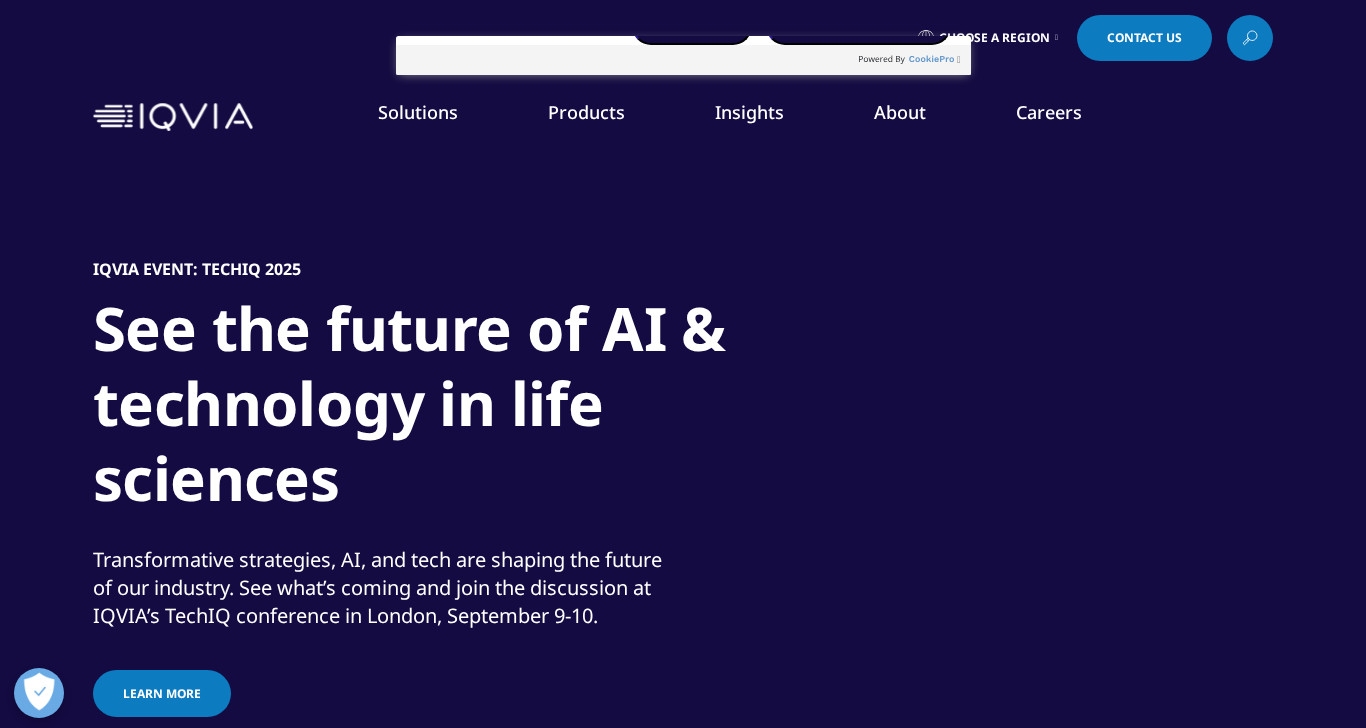 scroll, scrollTop: 0, scrollLeft: 0, axis: both 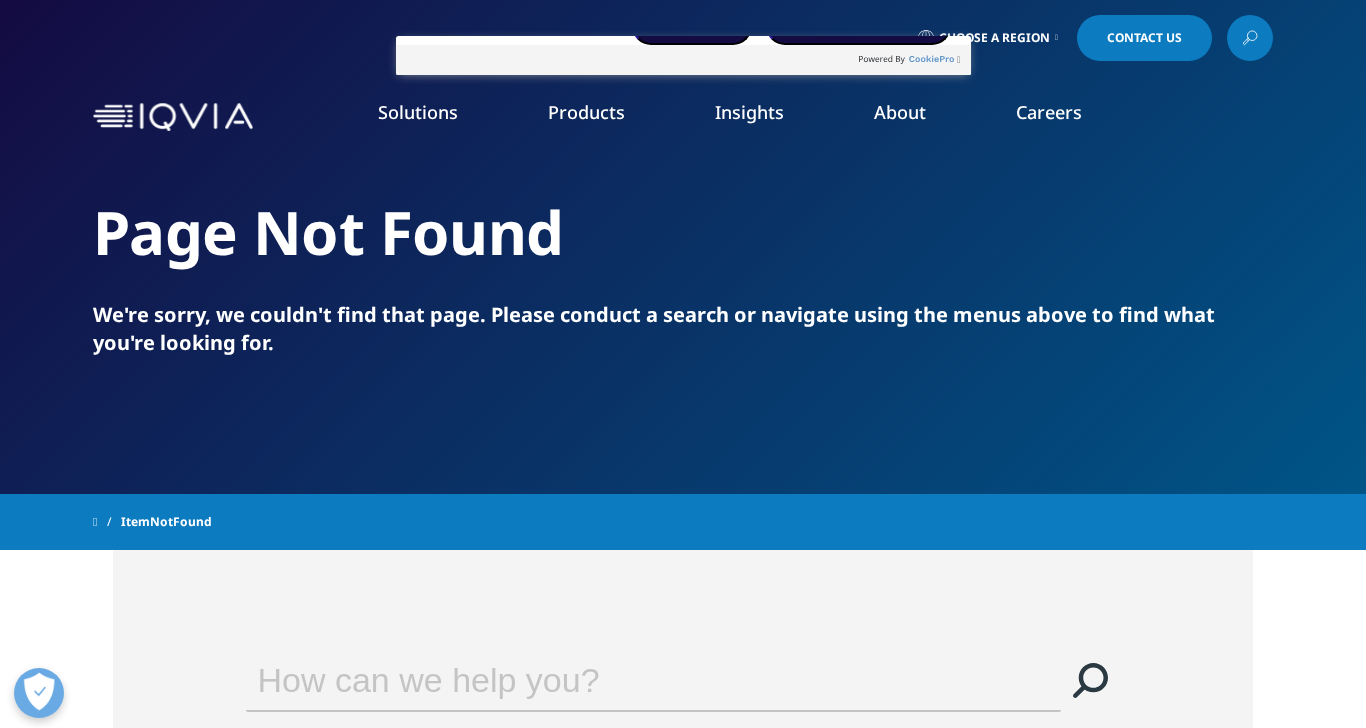 type on "64119" 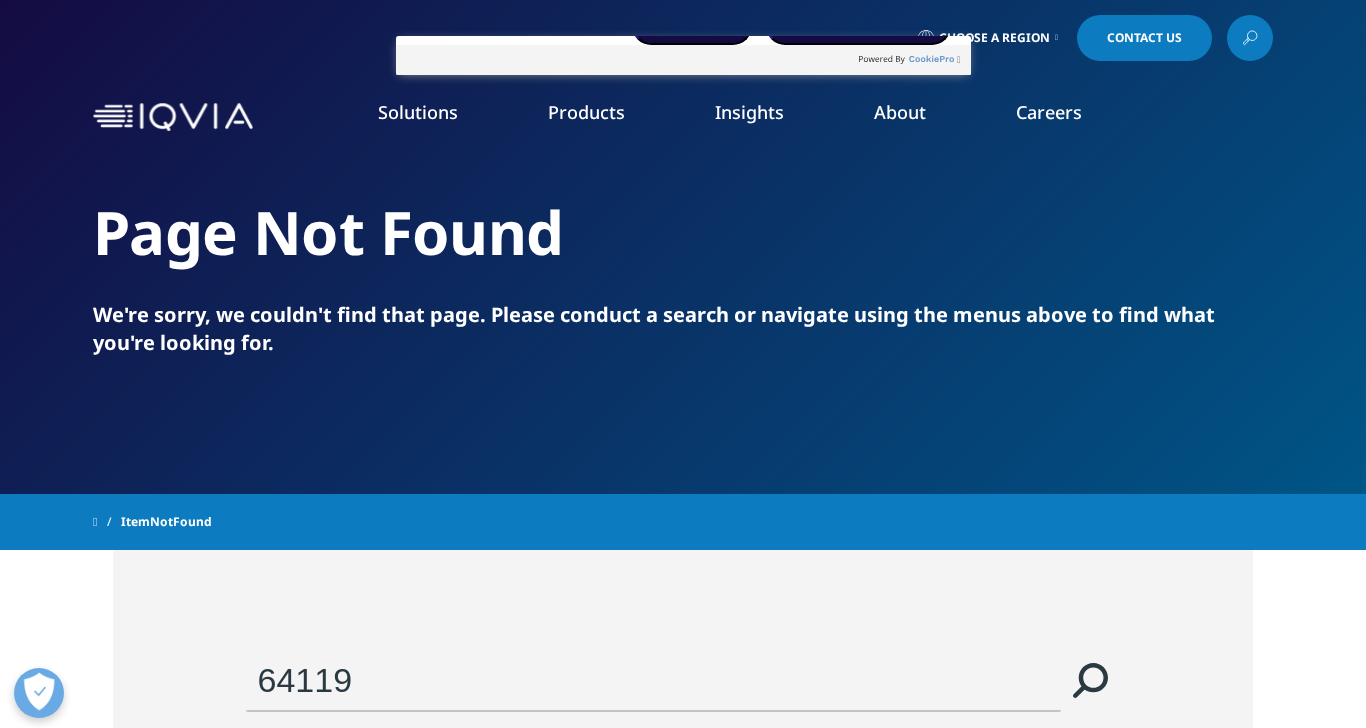 type on "98857" 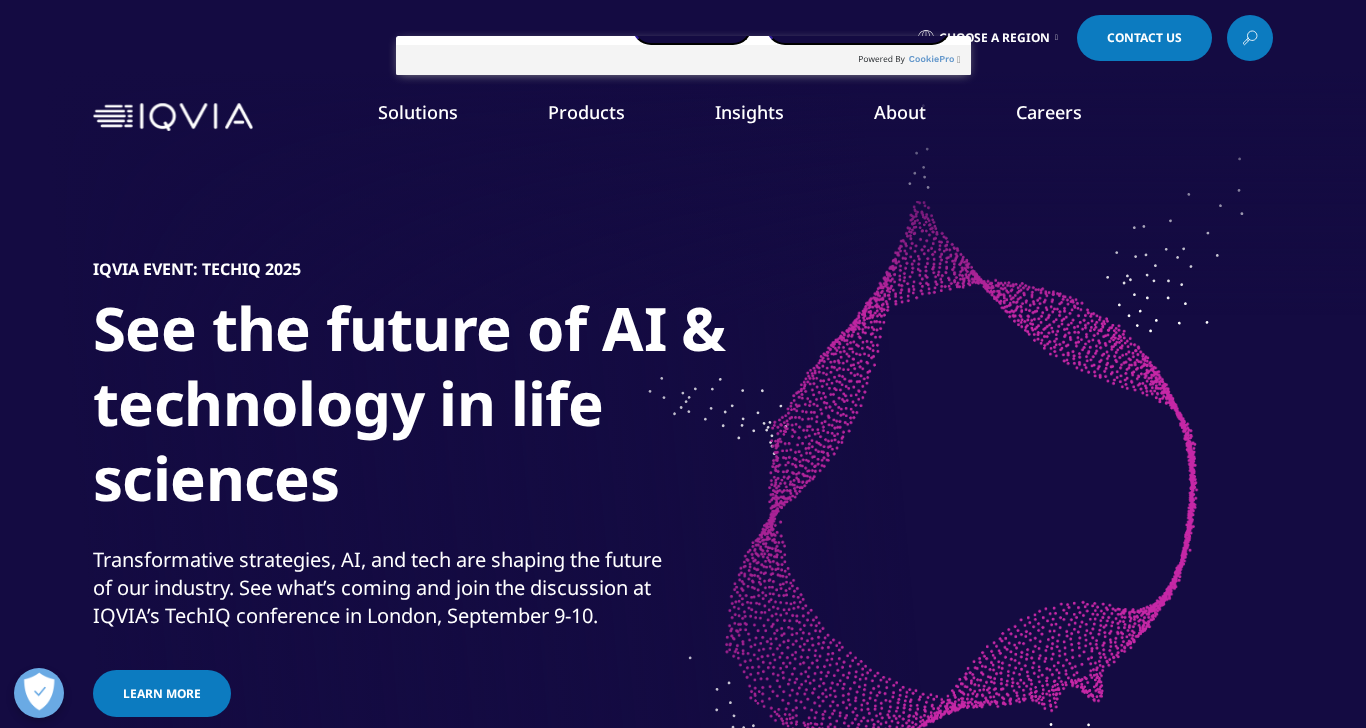 scroll, scrollTop: 0, scrollLeft: 0, axis: both 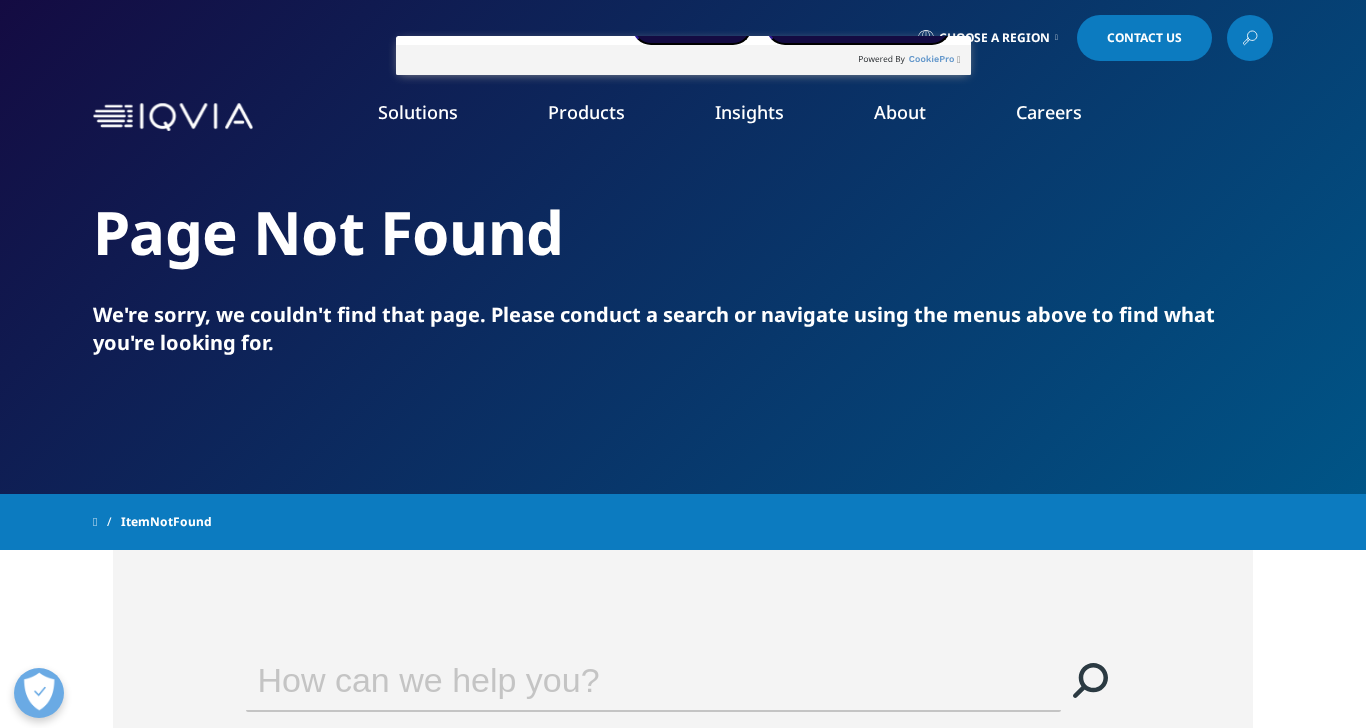 type on "10652" 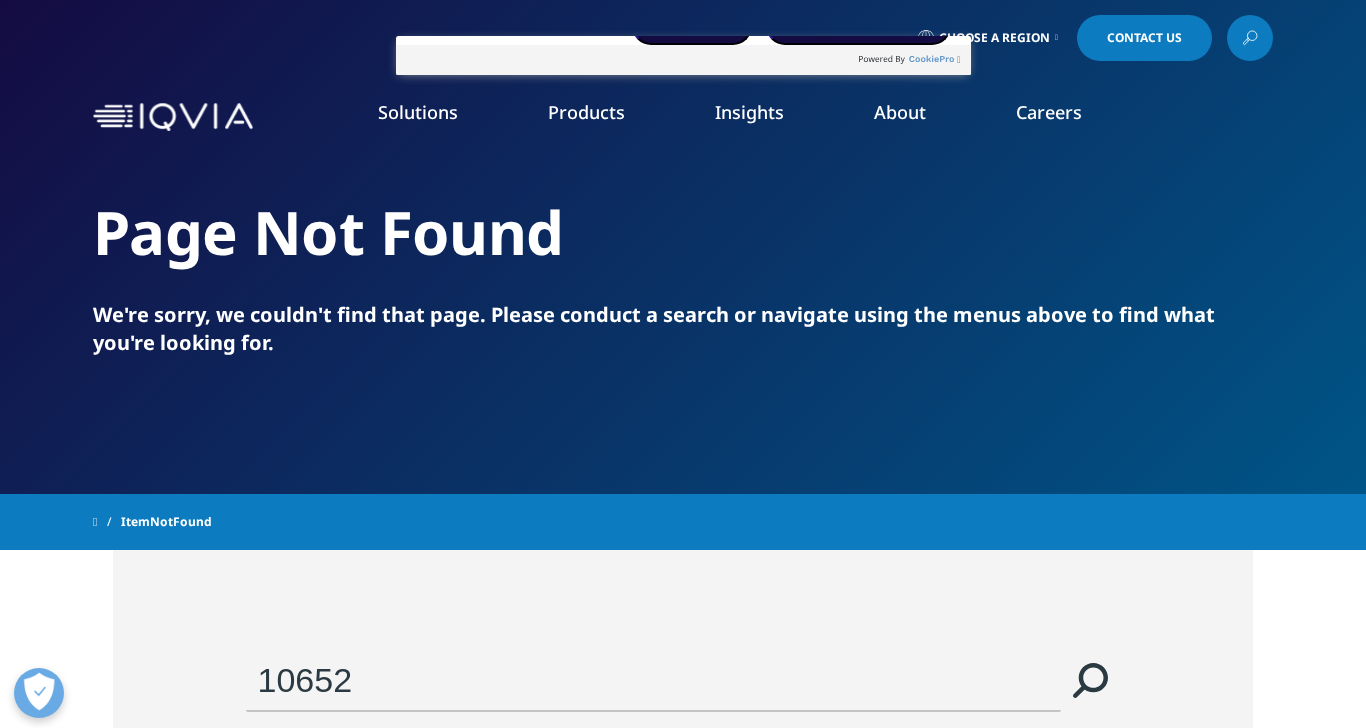 type on "59076" 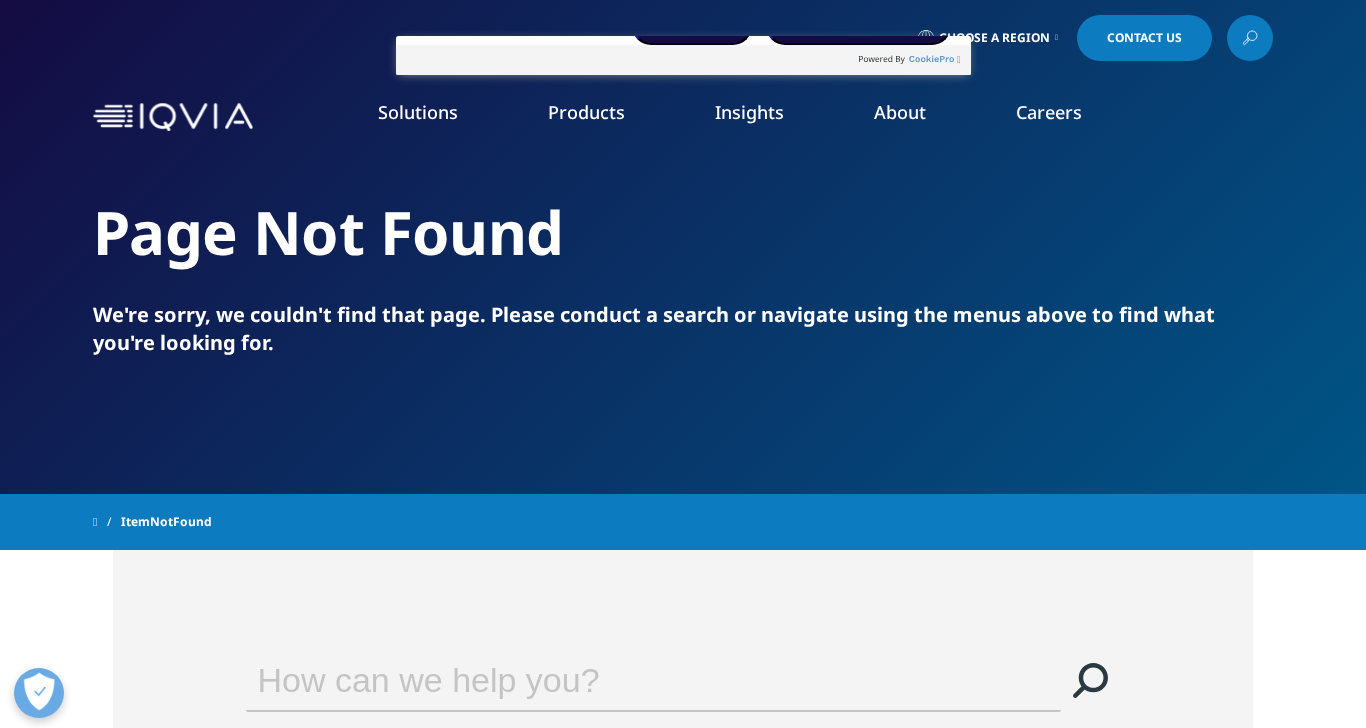 scroll, scrollTop: 0, scrollLeft: 0, axis: both 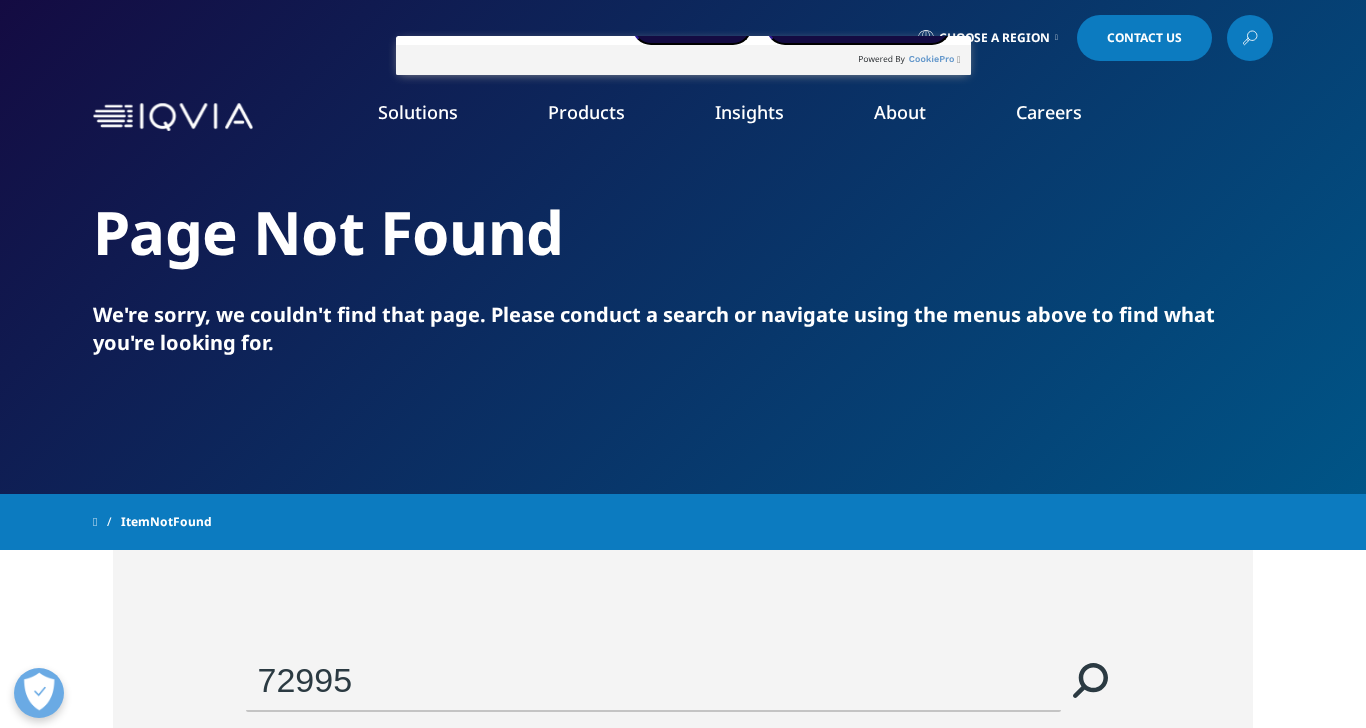 type on "44089" 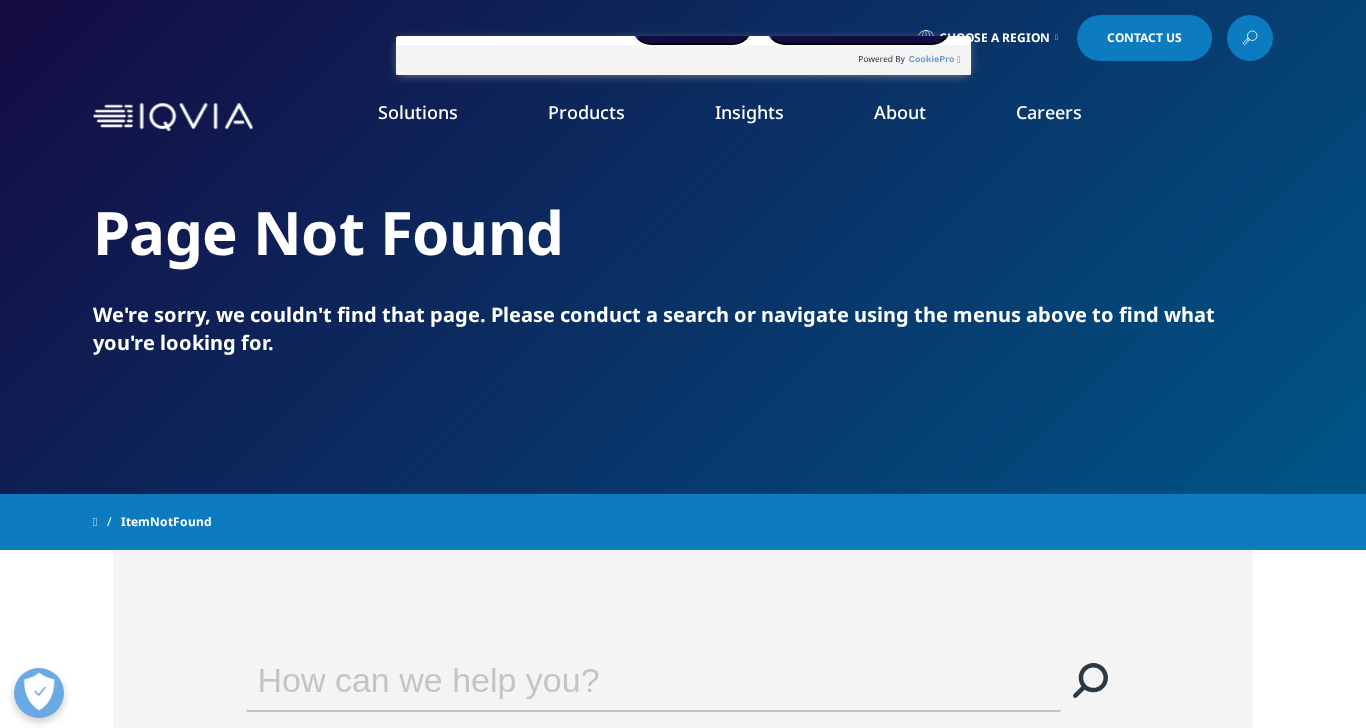 scroll, scrollTop: 0, scrollLeft: 0, axis: both 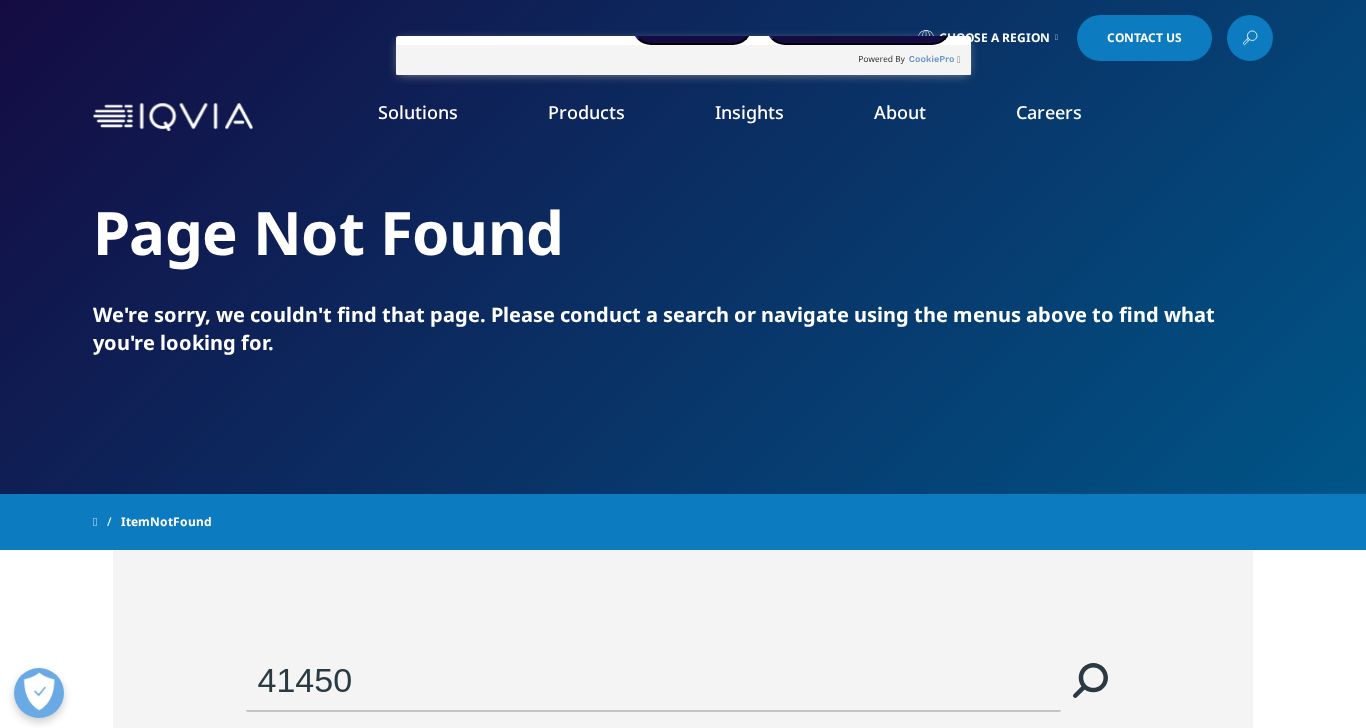 type on "65372" 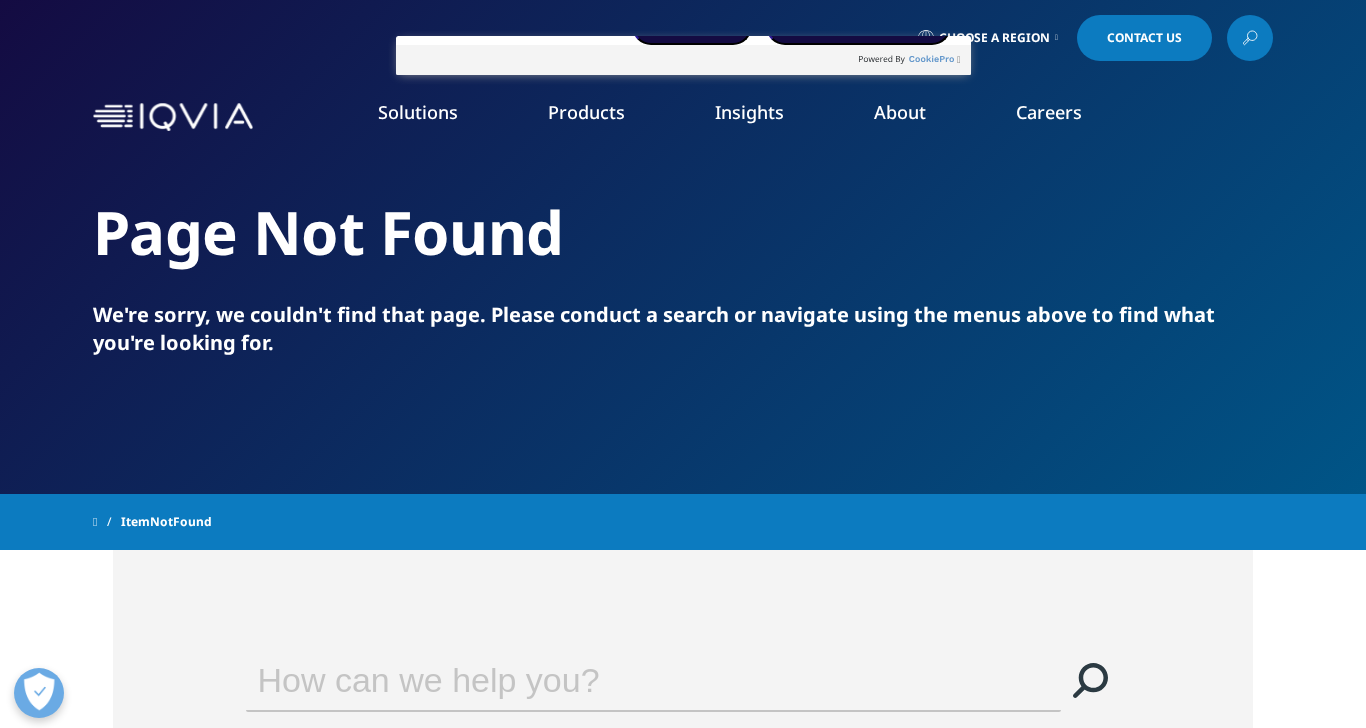 scroll, scrollTop: 0, scrollLeft: 0, axis: both 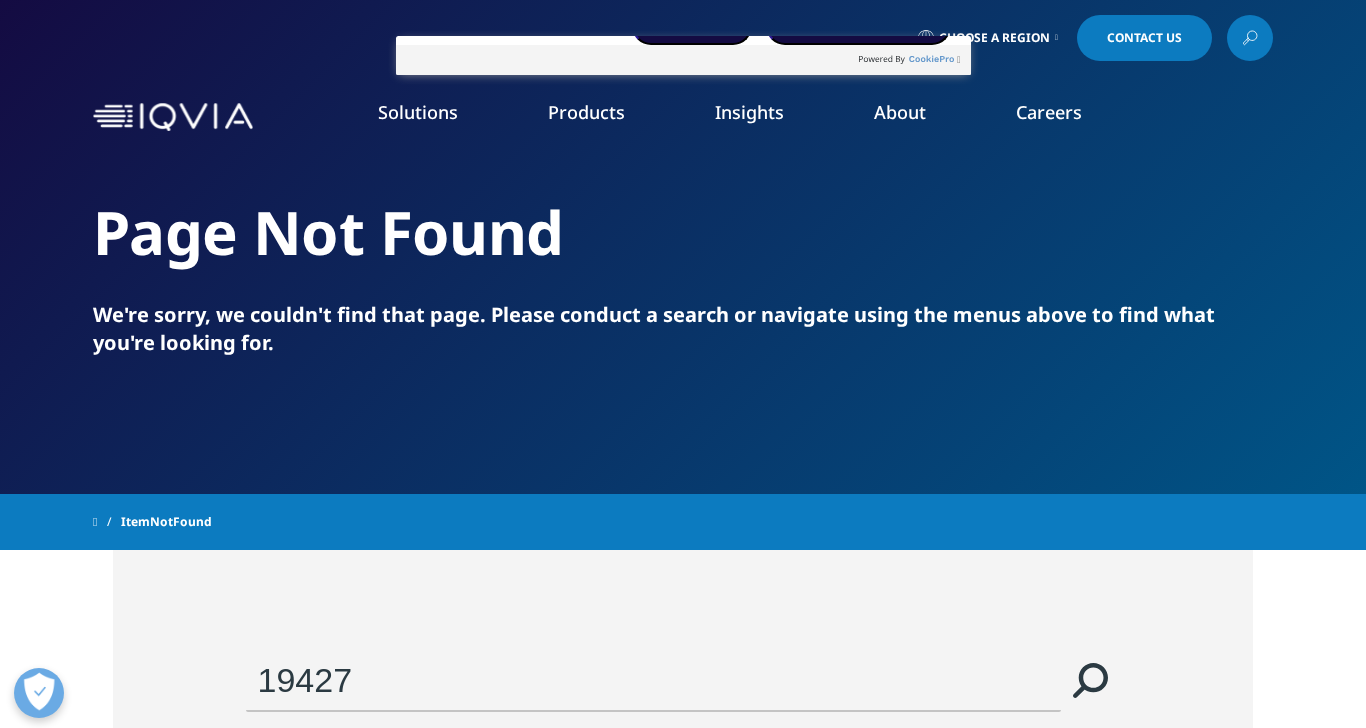 type on "63047" 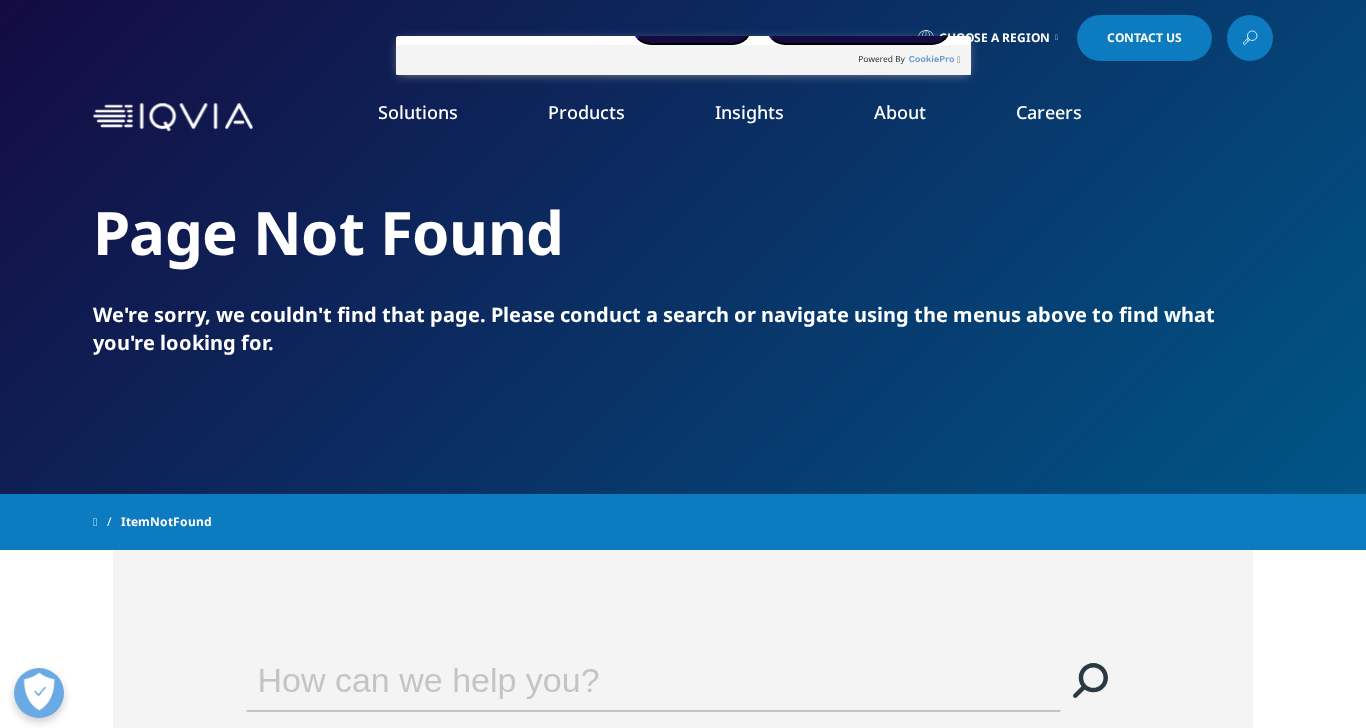 scroll, scrollTop: 0, scrollLeft: 0, axis: both 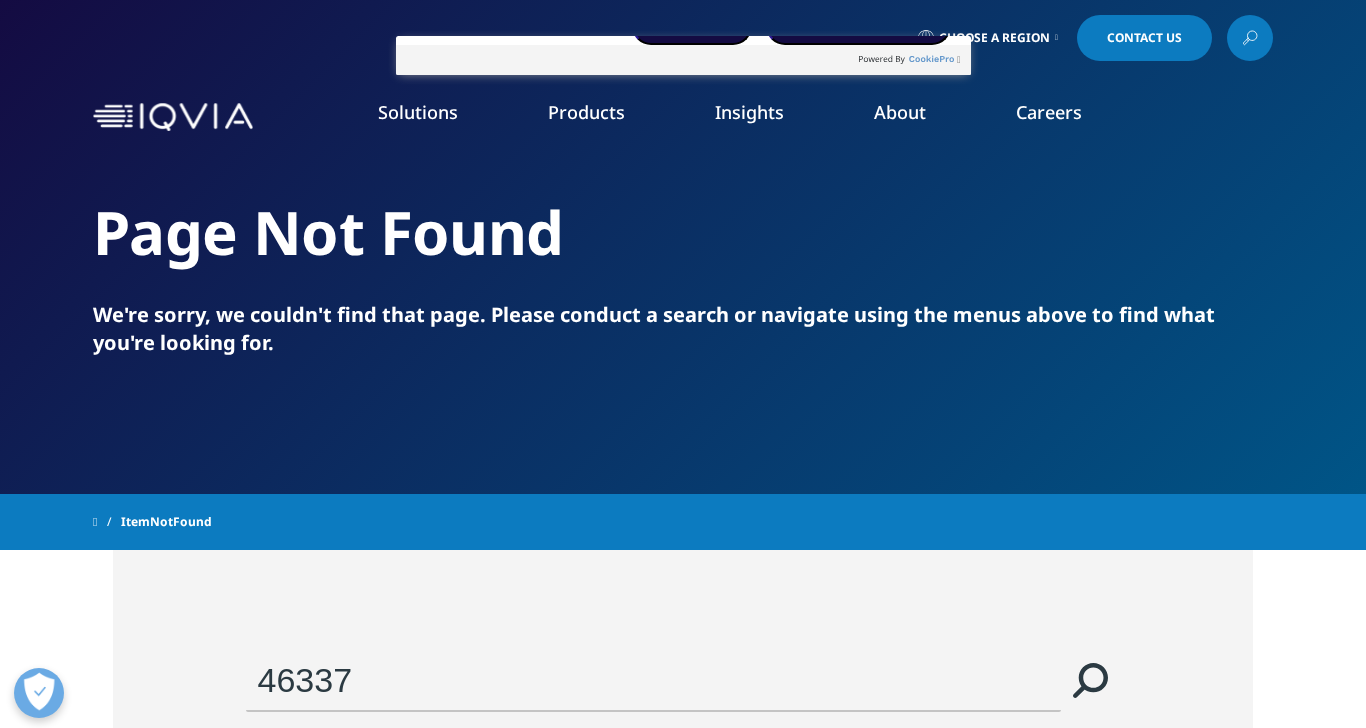 type on "99137" 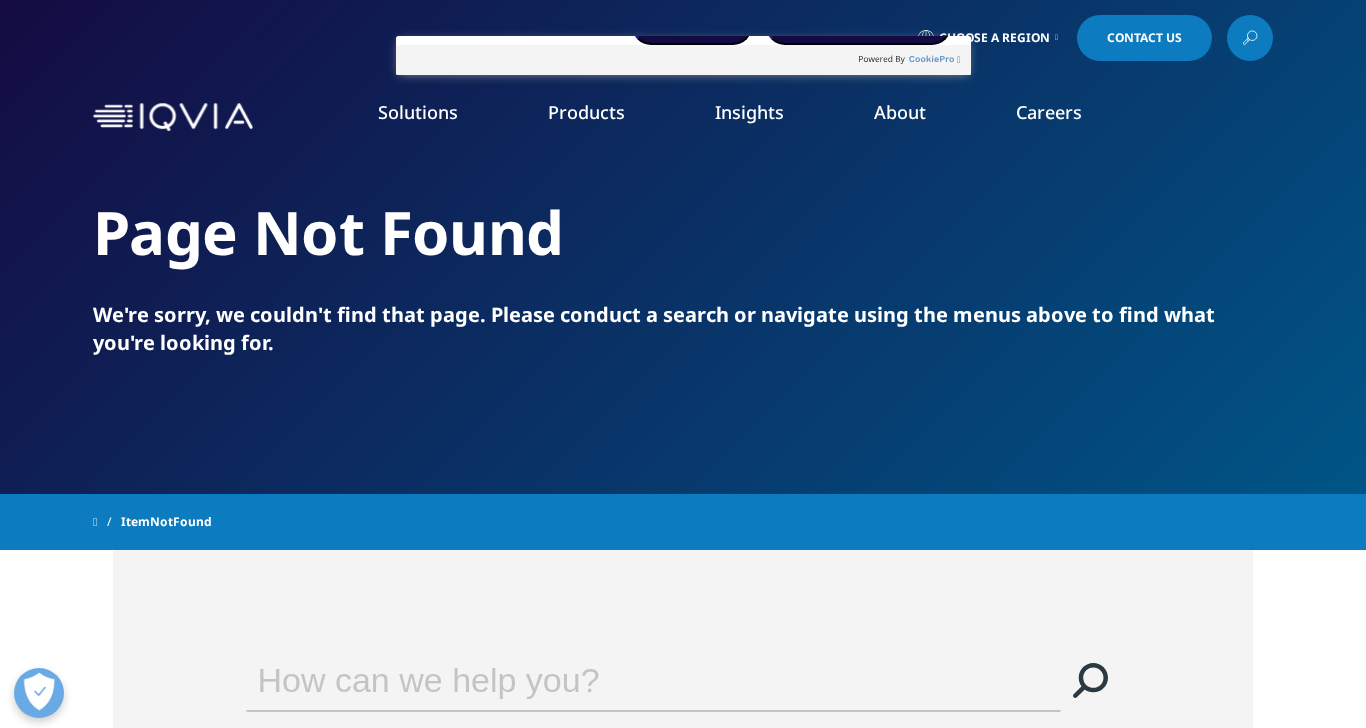 scroll, scrollTop: 0, scrollLeft: 0, axis: both 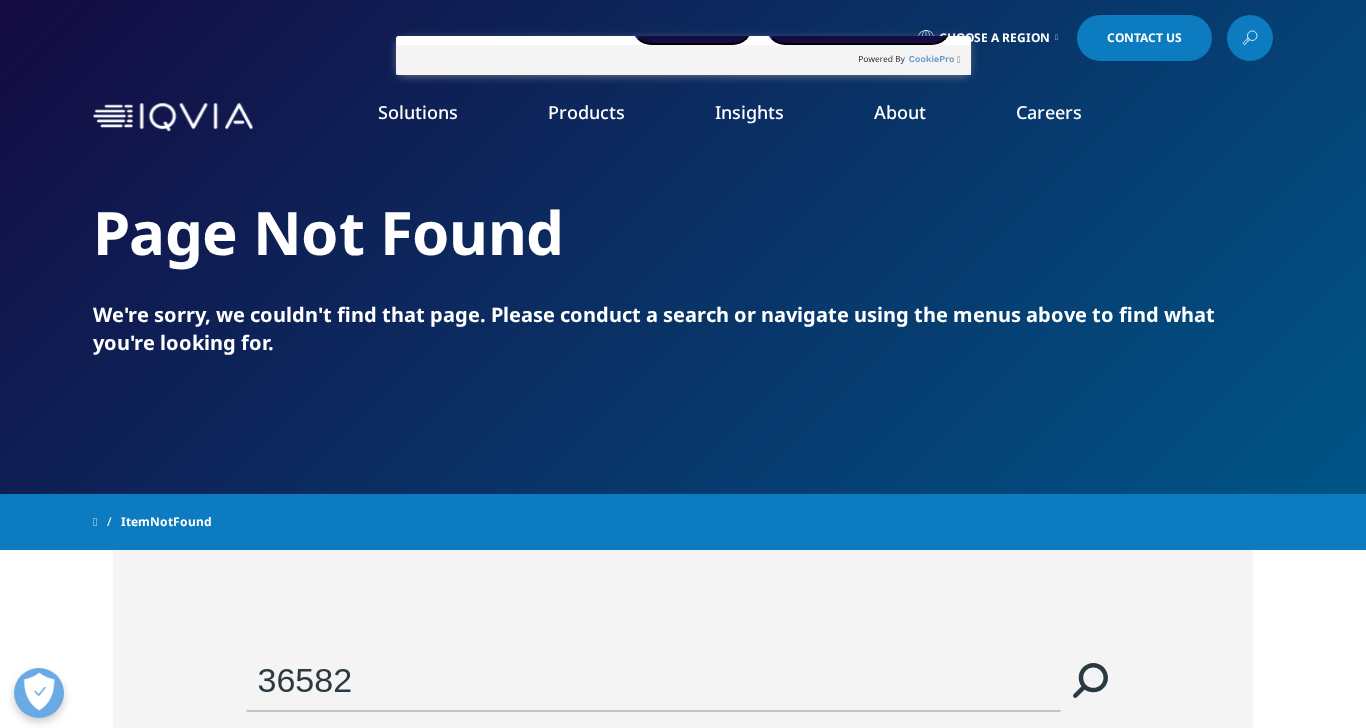 type on "46926" 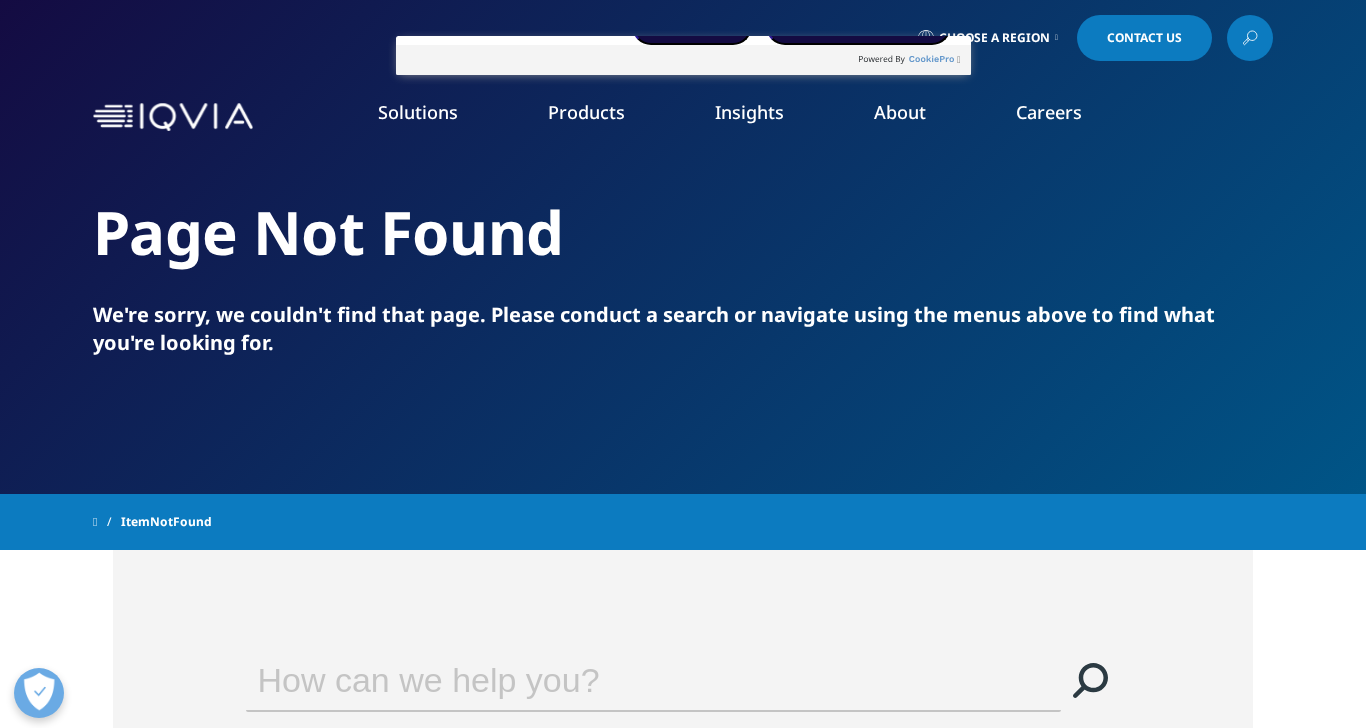 scroll, scrollTop: 0, scrollLeft: 0, axis: both 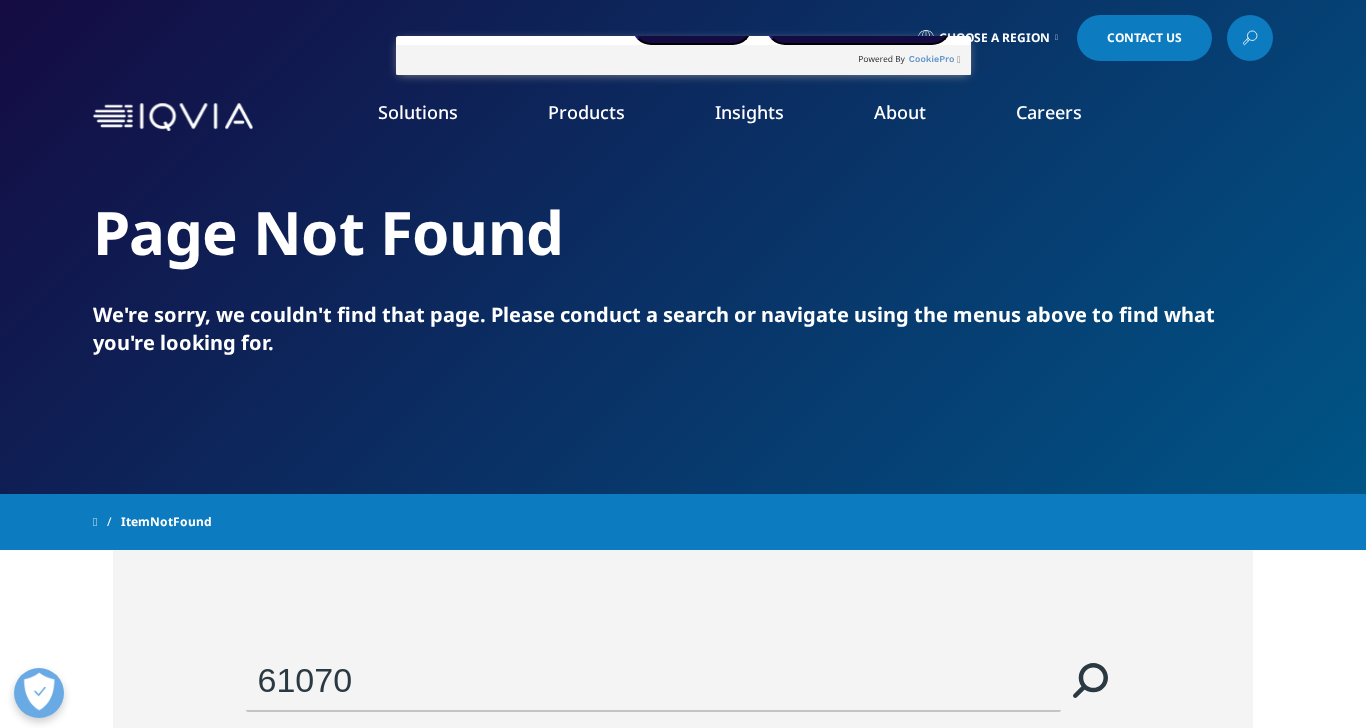 type on "92883" 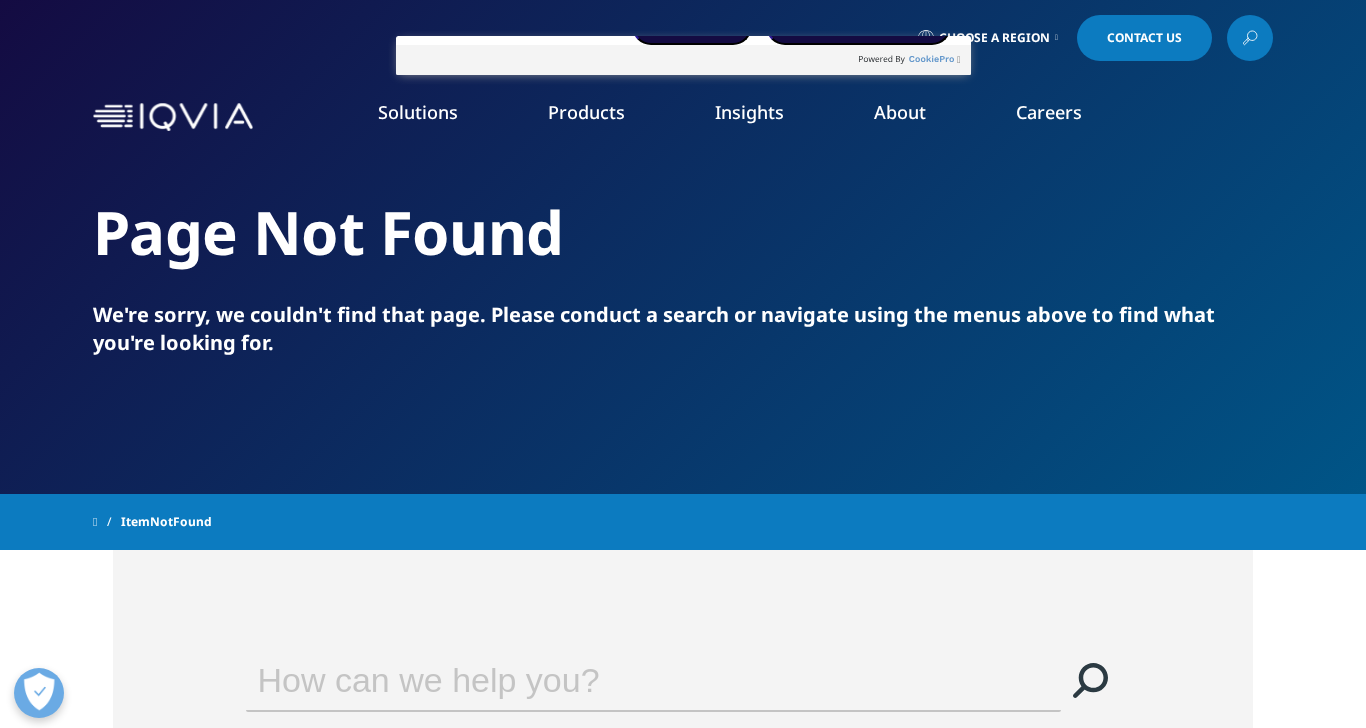 scroll, scrollTop: 0, scrollLeft: 0, axis: both 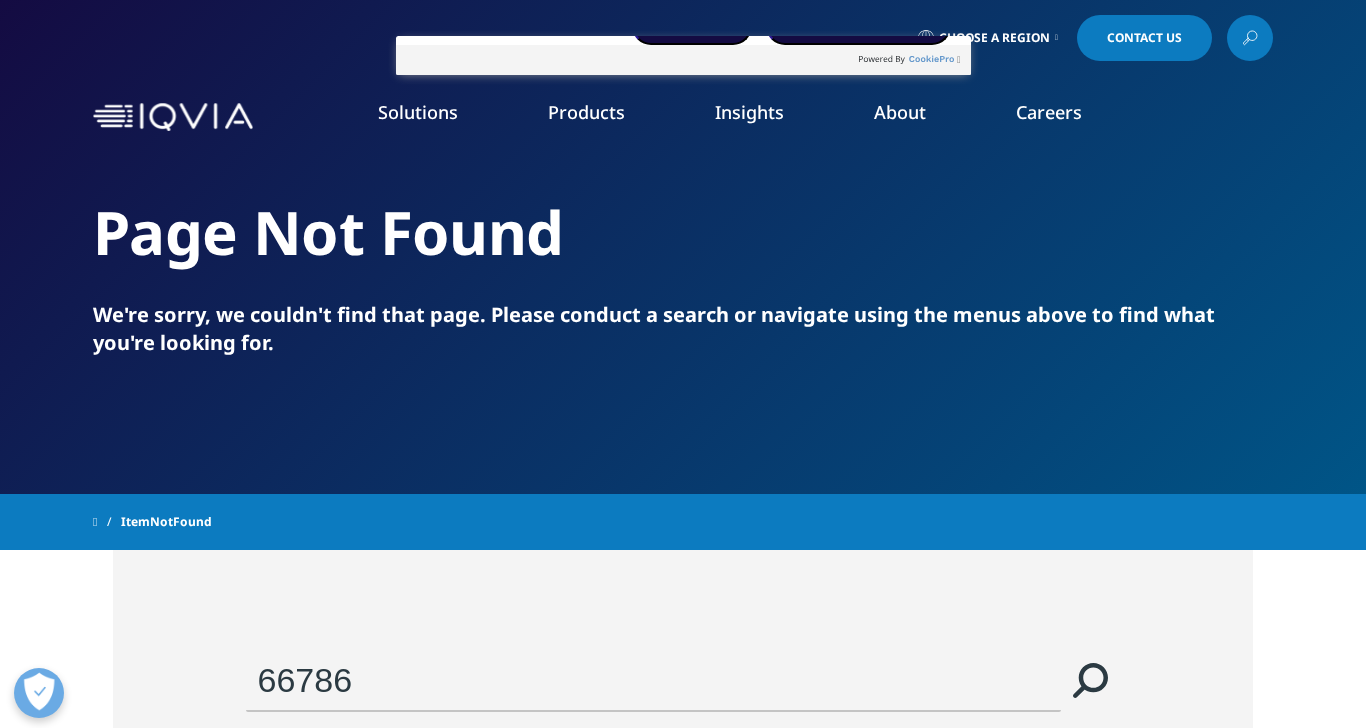 type on "26653" 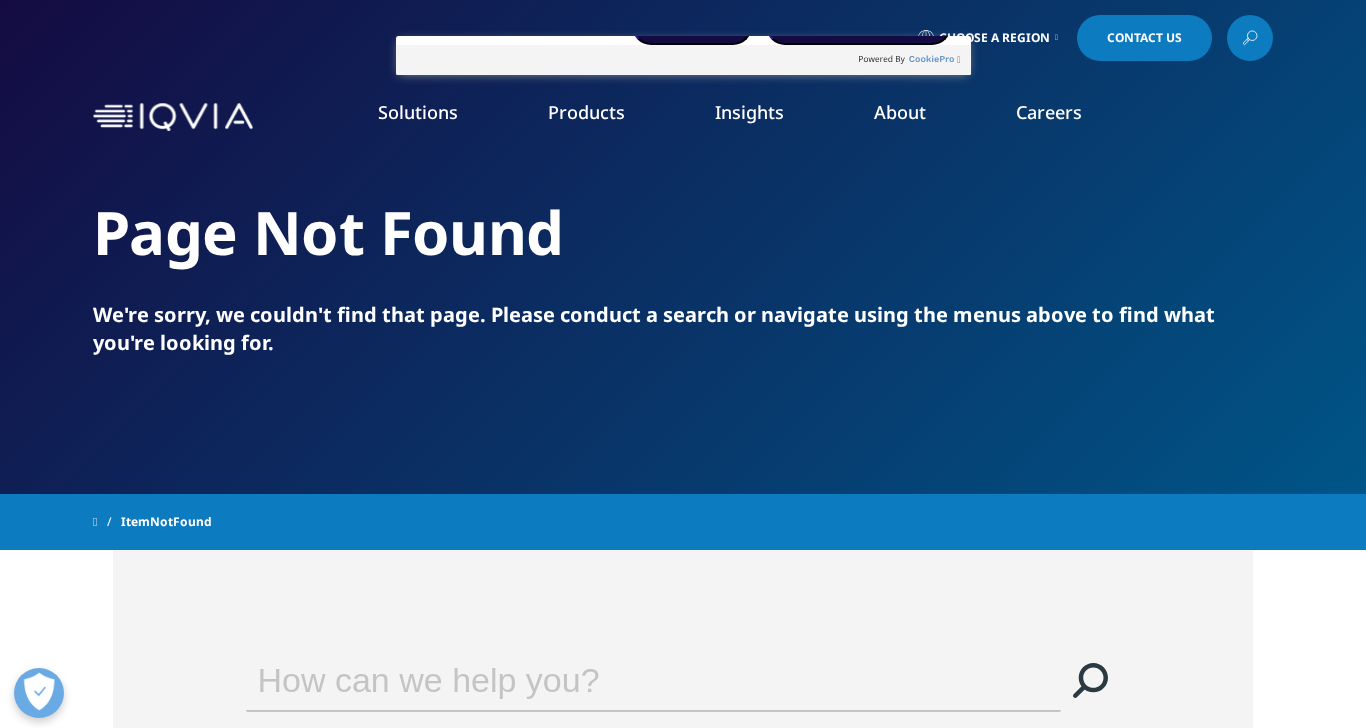 scroll, scrollTop: 0, scrollLeft: 0, axis: both 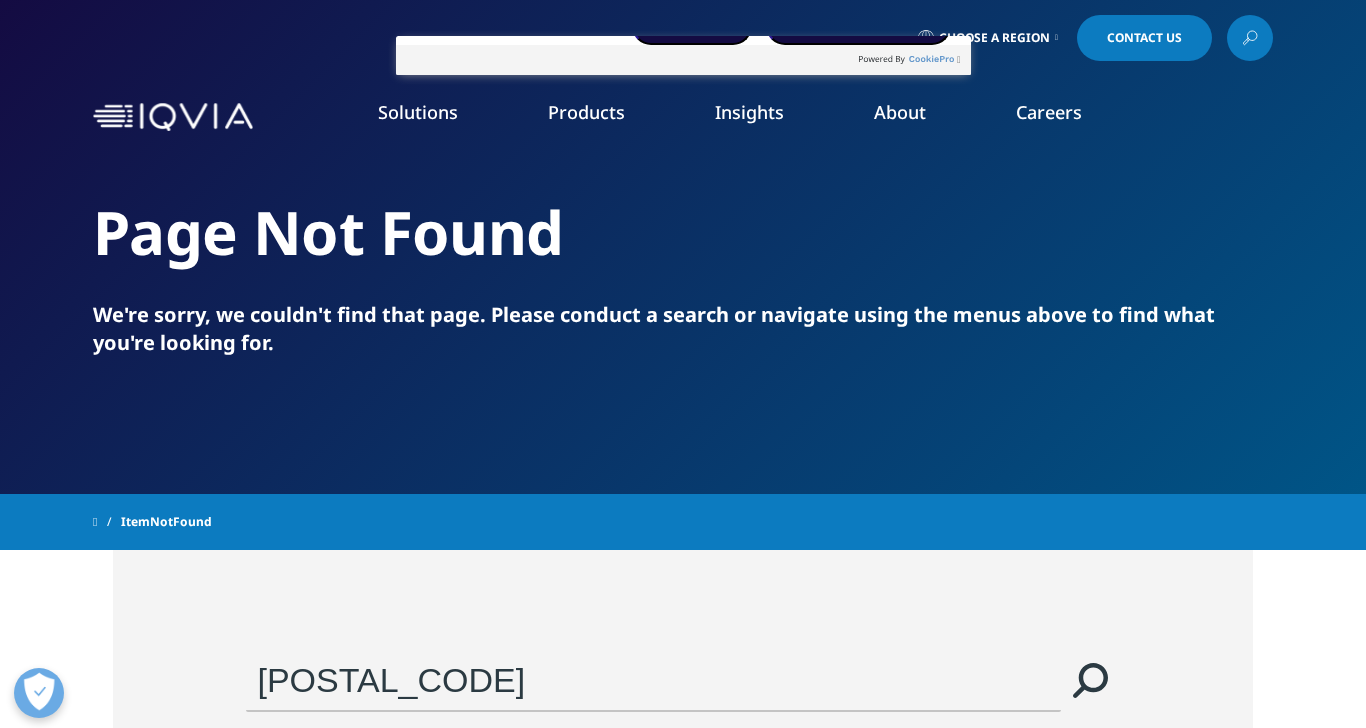 type on "[POSTAL_CODE]" 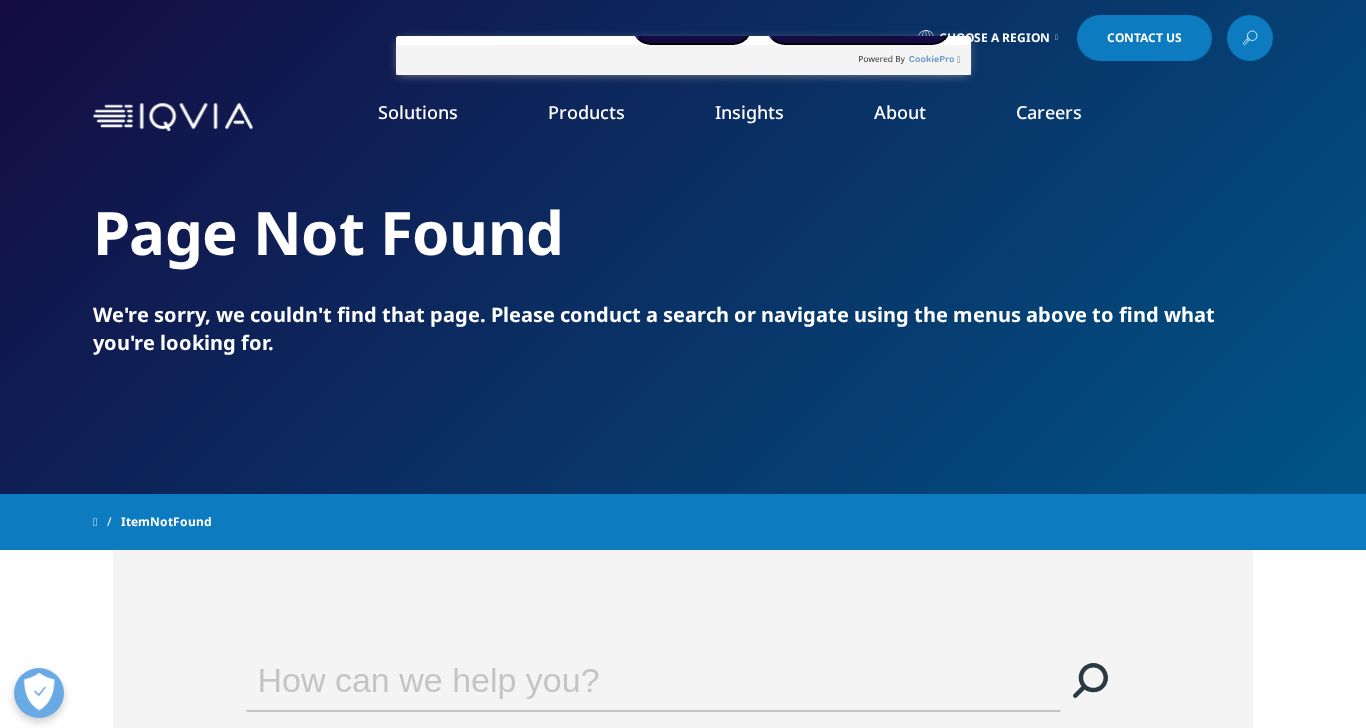 scroll, scrollTop: 0, scrollLeft: 0, axis: both 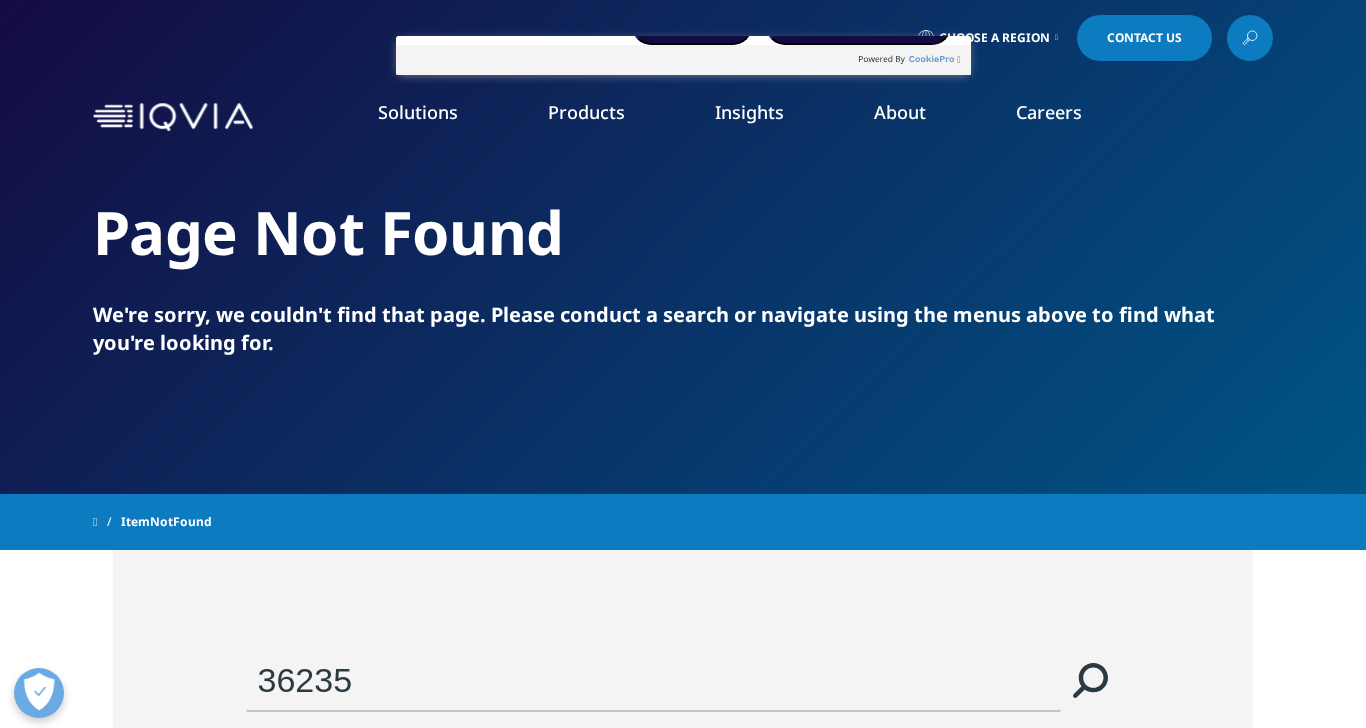 type on "69178" 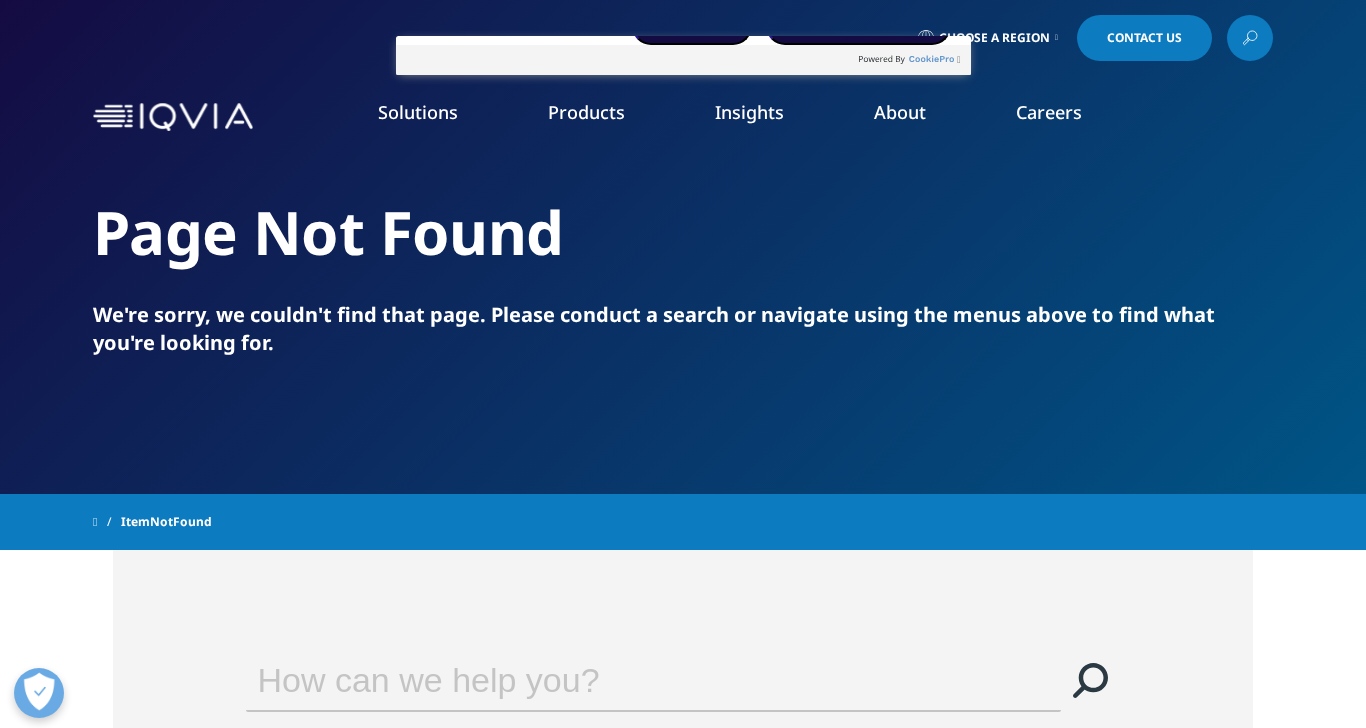 scroll, scrollTop: 0, scrollLeft: 0, axis: both 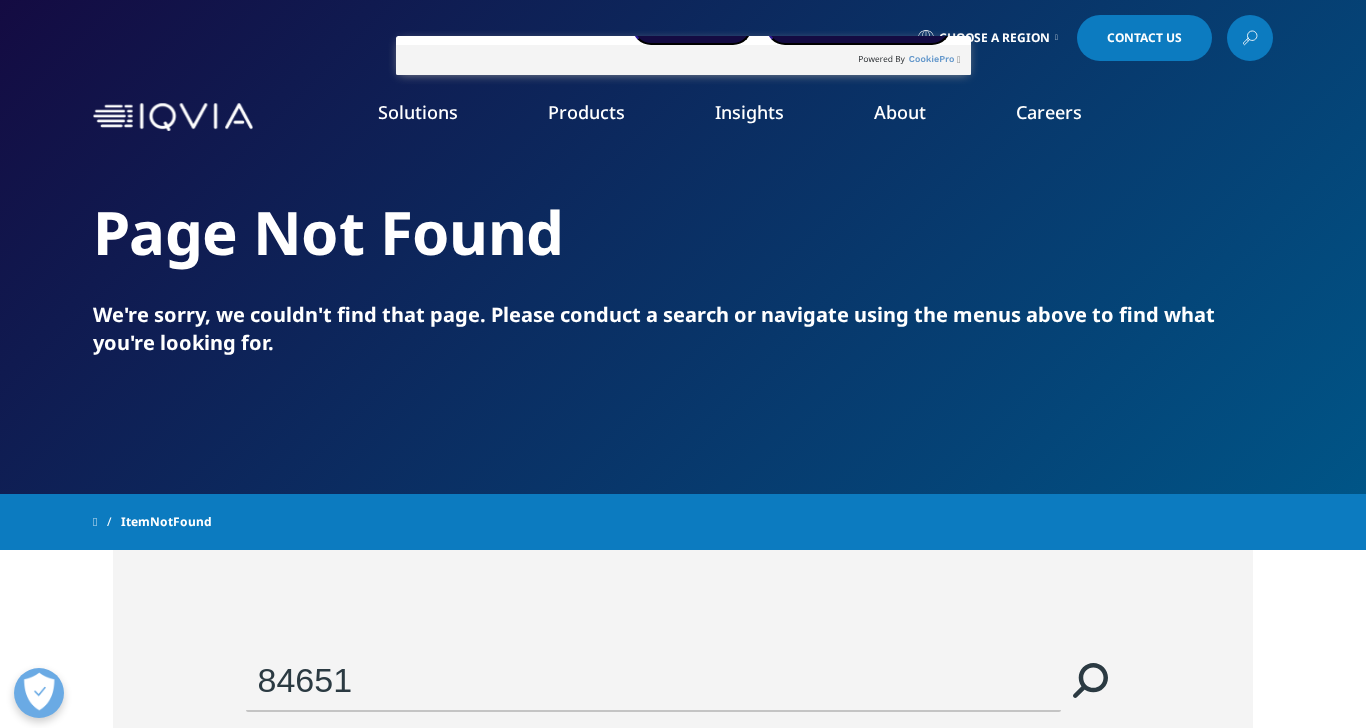 type on "57997" 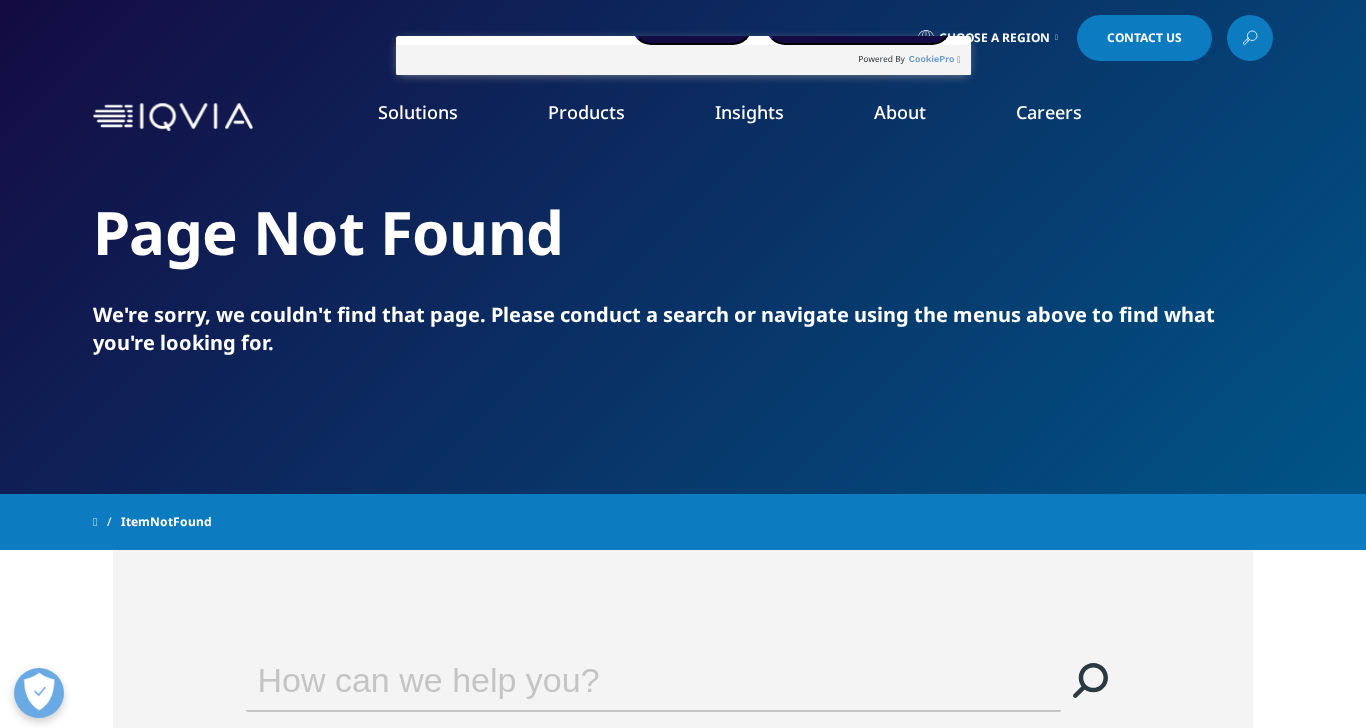 scroll, scrollTop: 0, scrollLeft: 0, axis: both 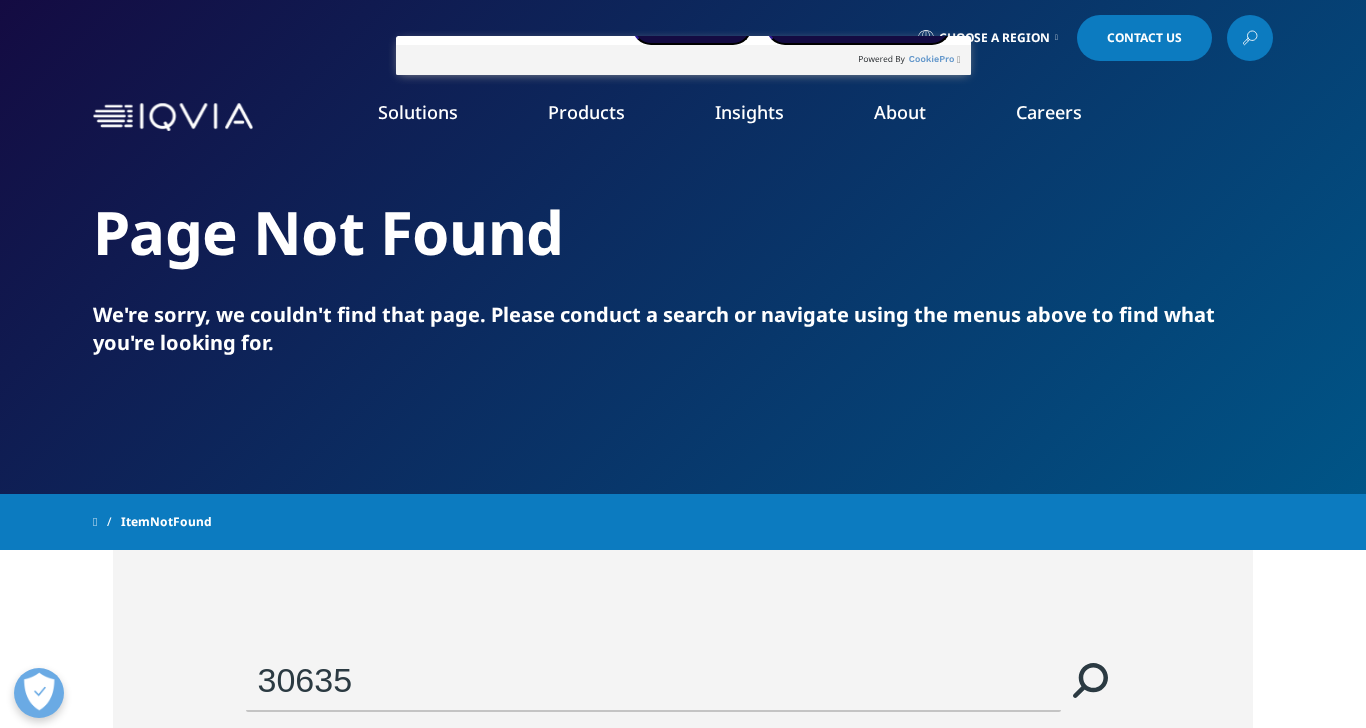type on "72146" 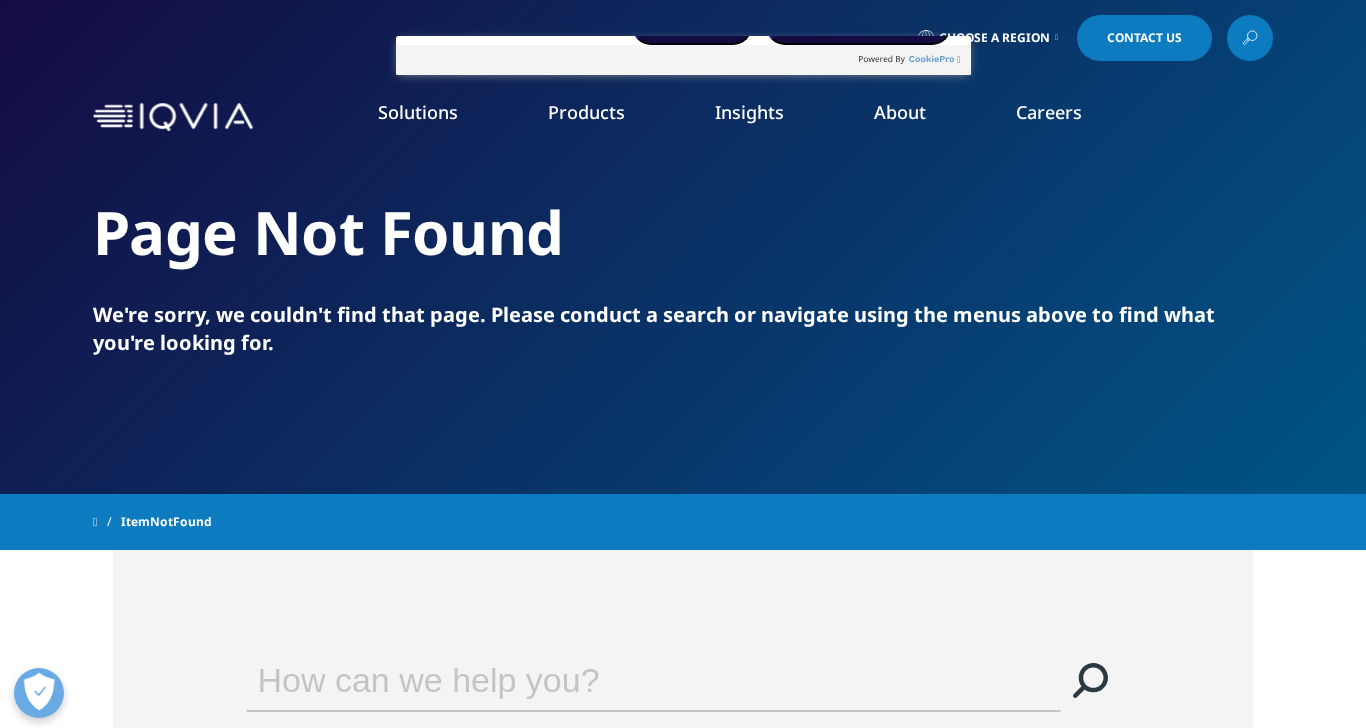 scroll, scrollTop: 0, scrollLeft: 0, axis: both 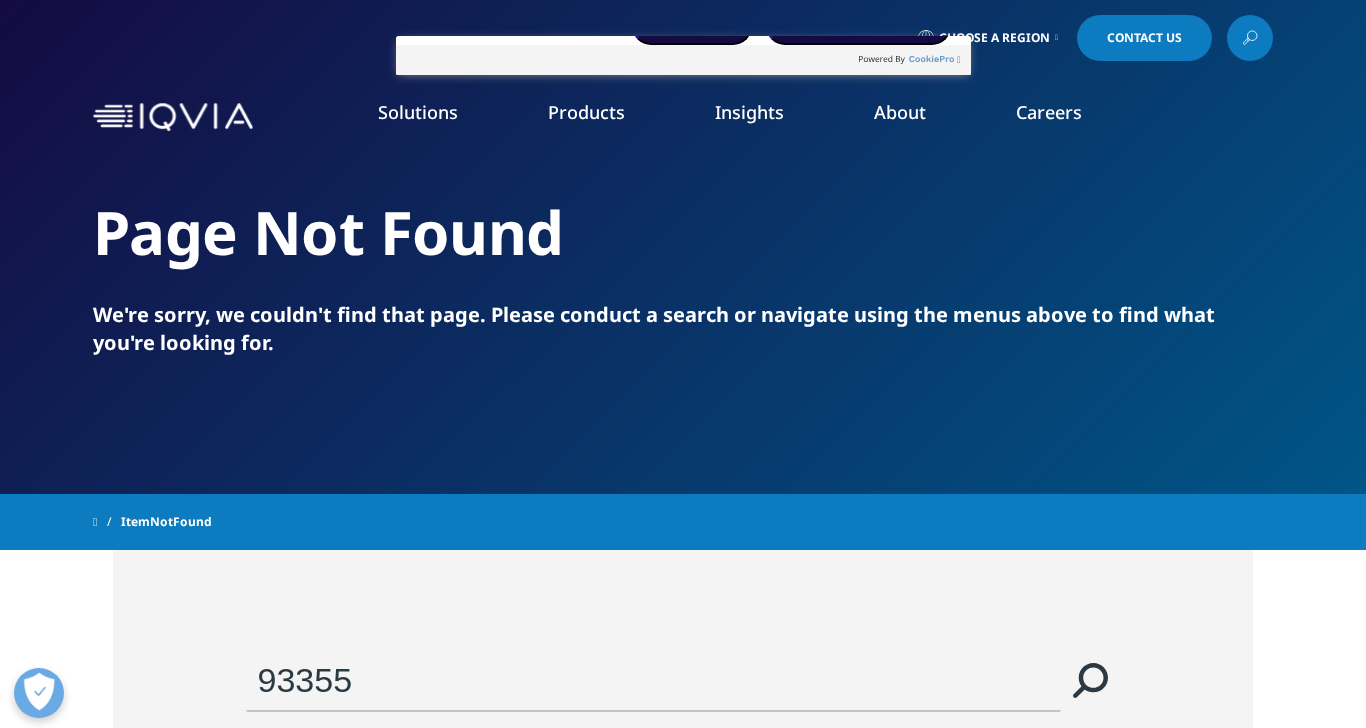 type on "26540" 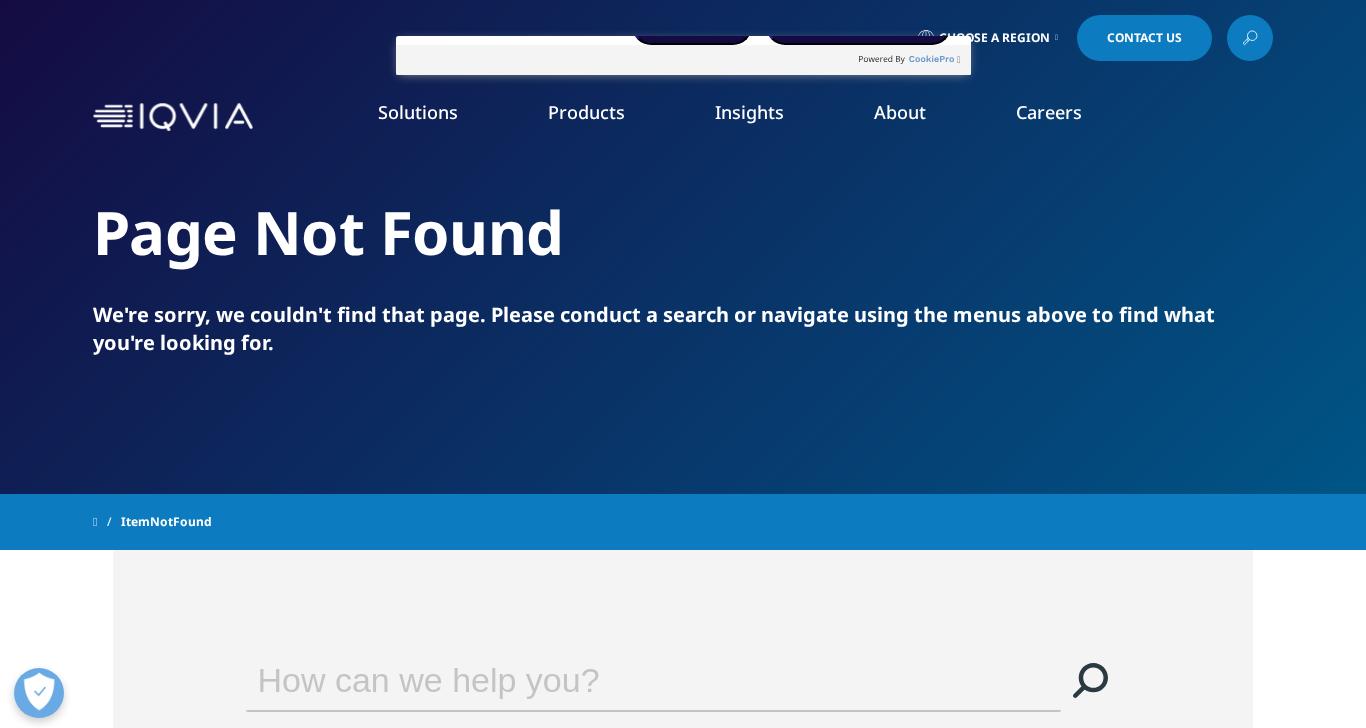 scroll, scrollTop: 0, scrollLeft: 0, axis: both 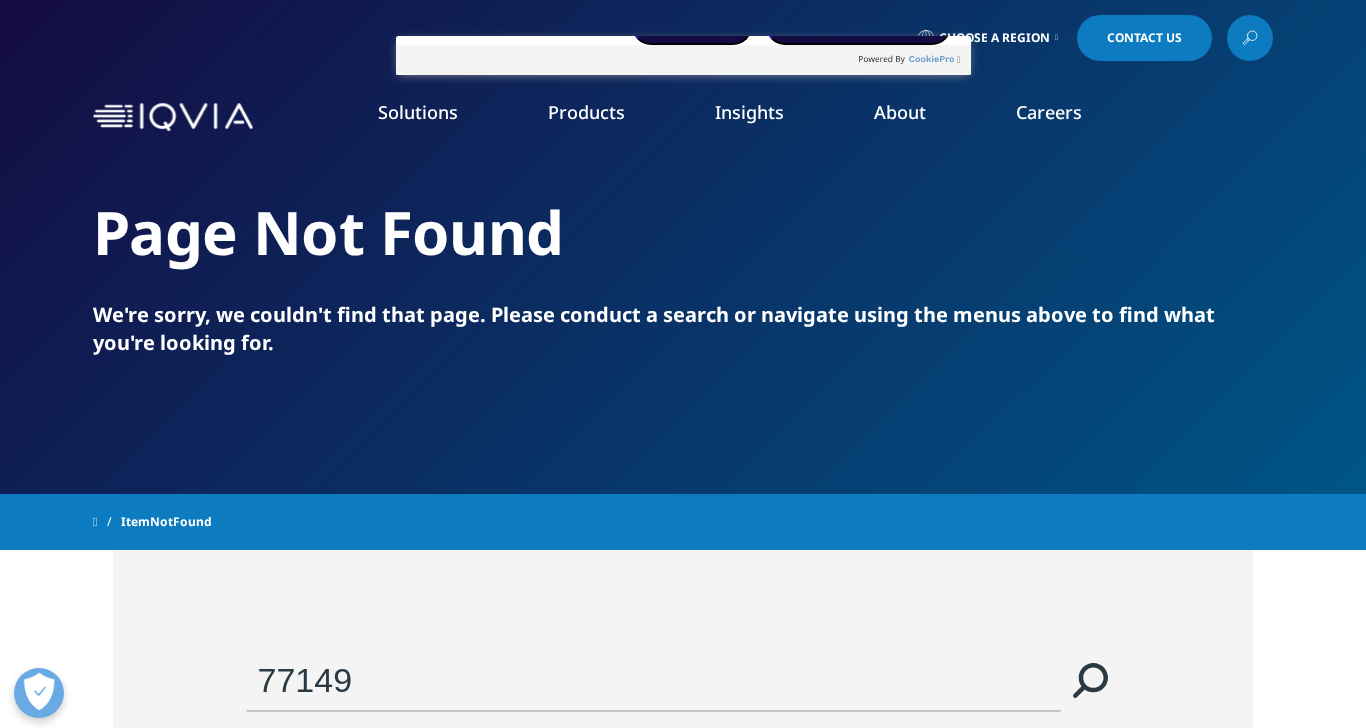 type on "37613" 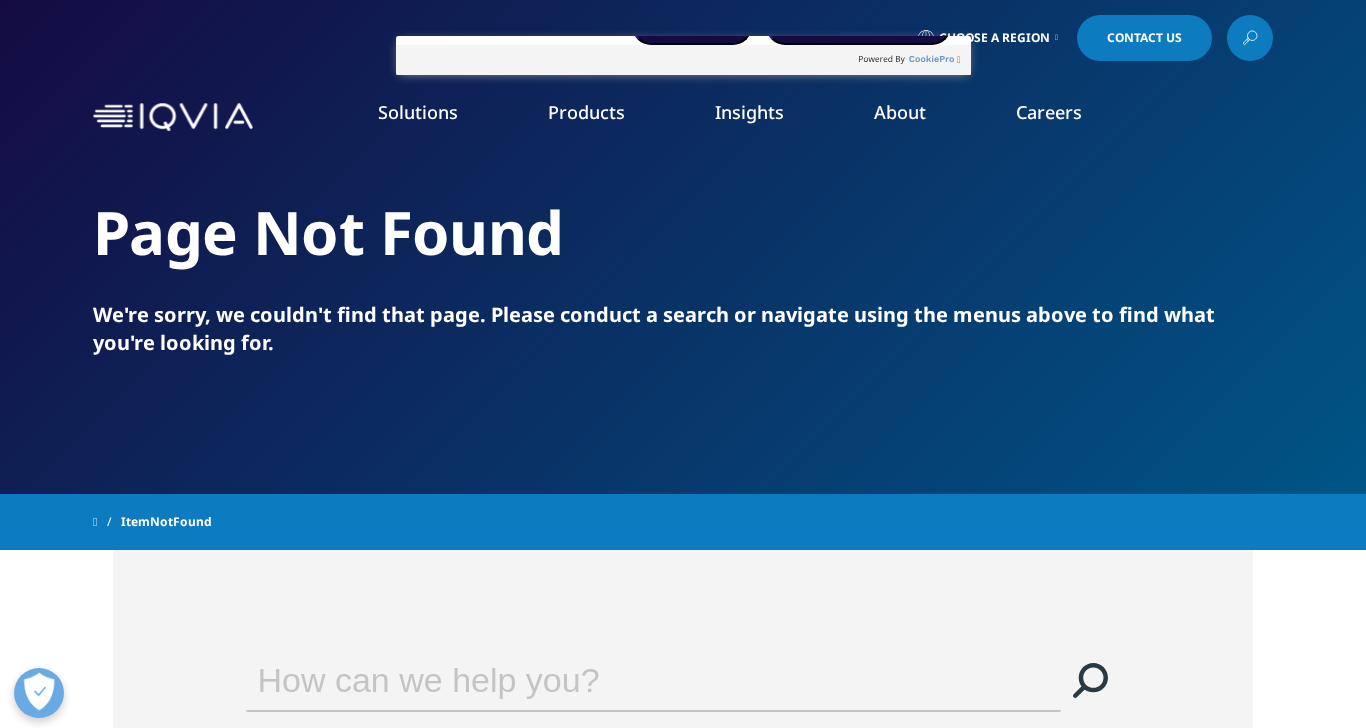 scroll, scrollTop: 0, scrollLeft: 0, axis: both 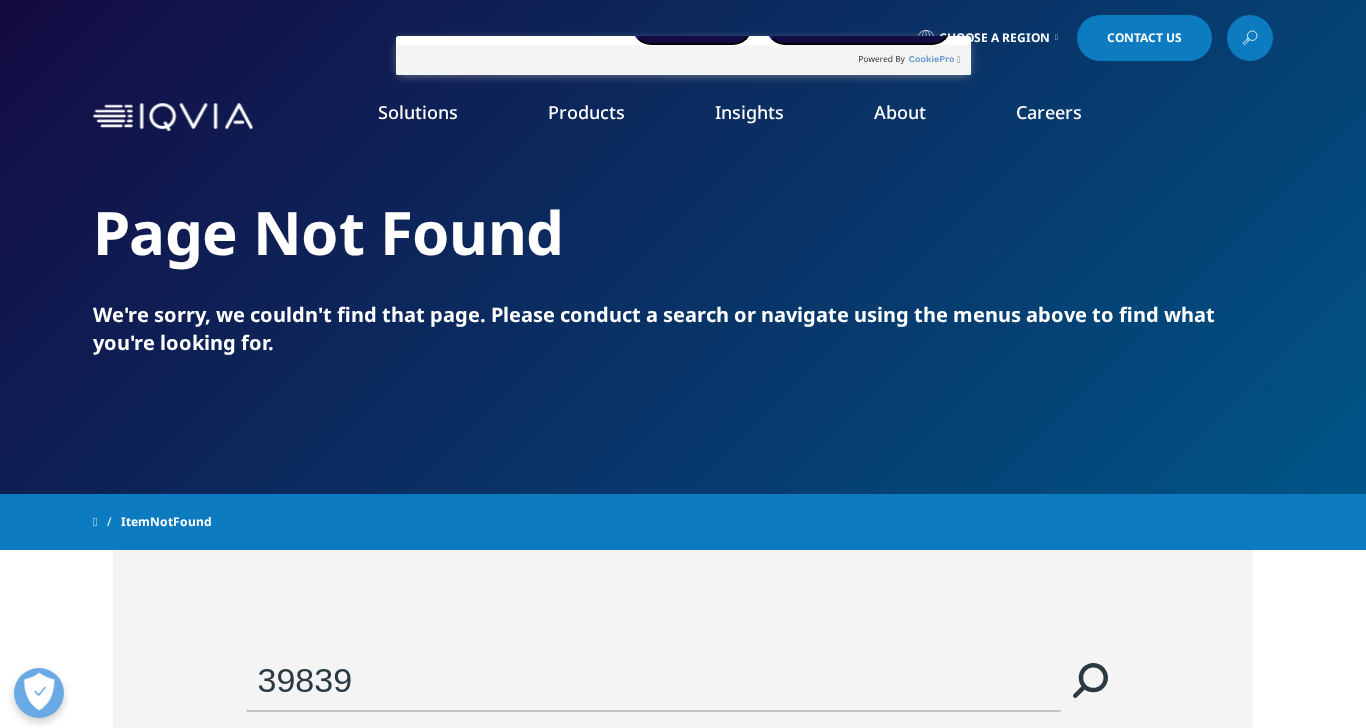 type on "69259" 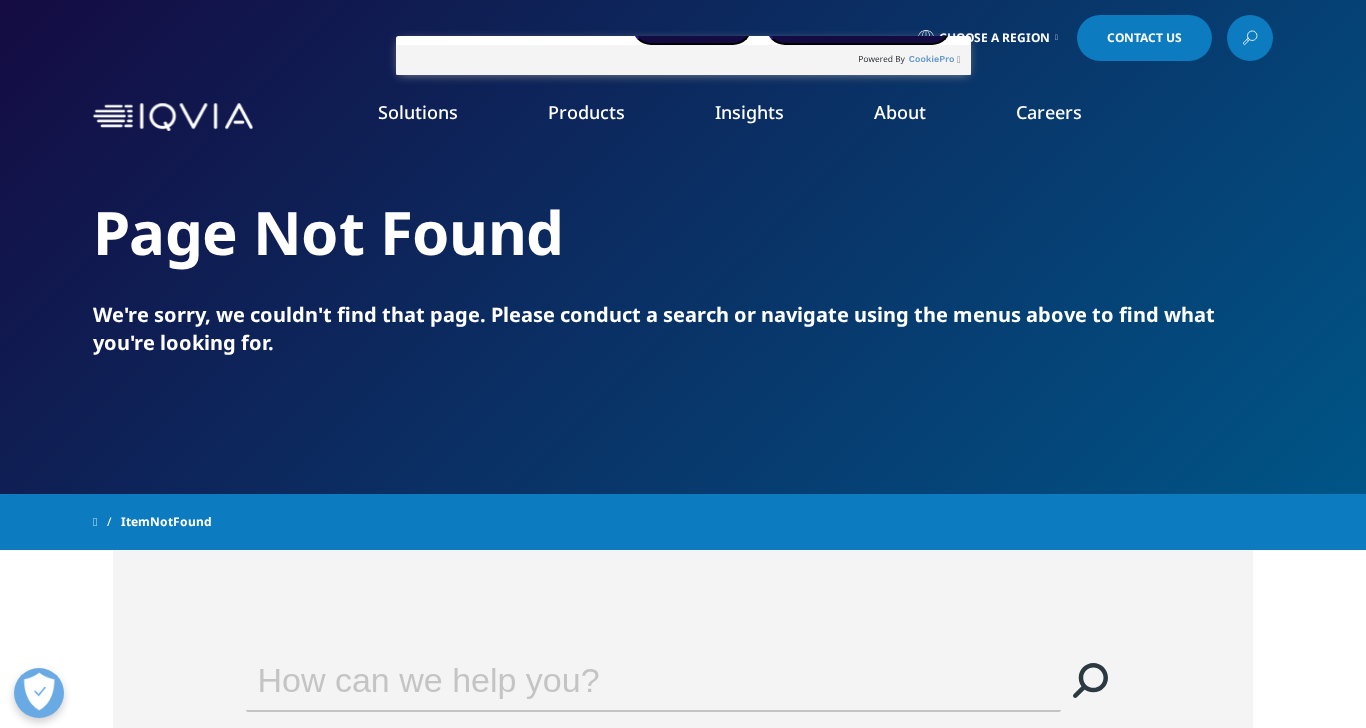 scroll, scrollTop: 0, scrollLeft: 0, axis: both 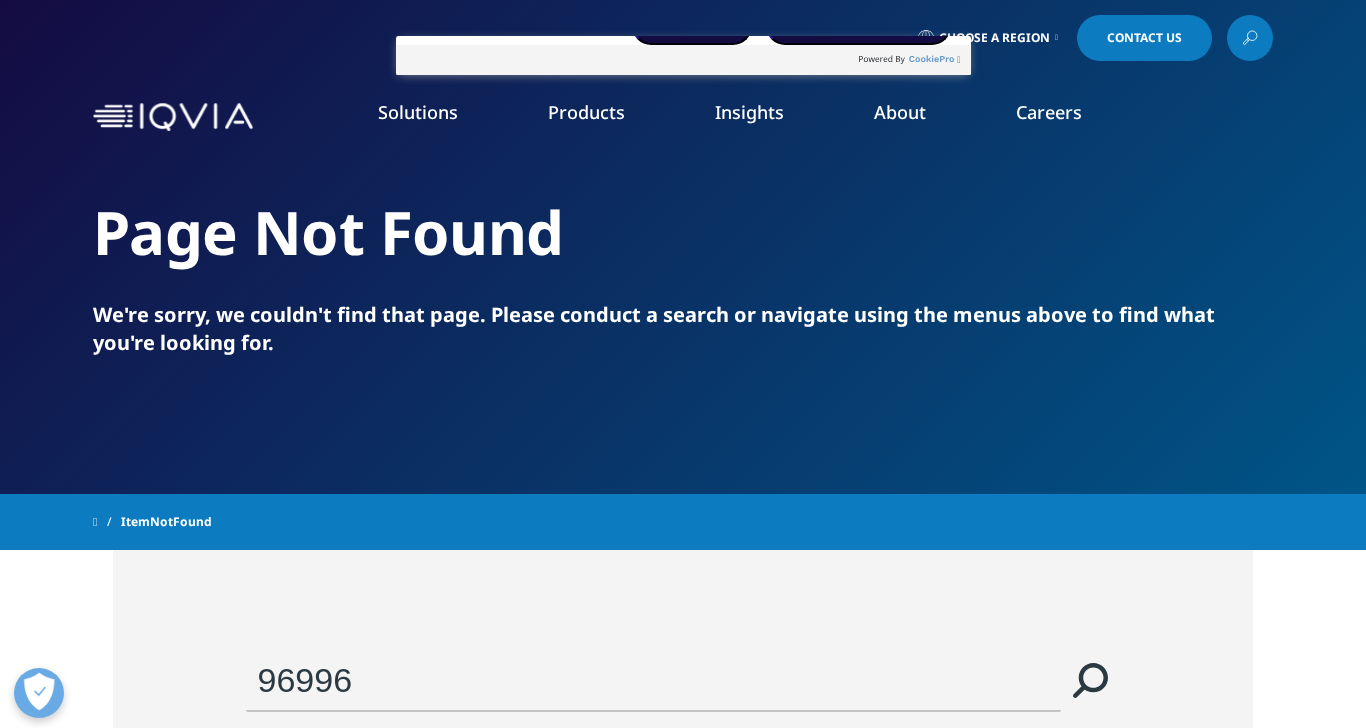 type on "28525" 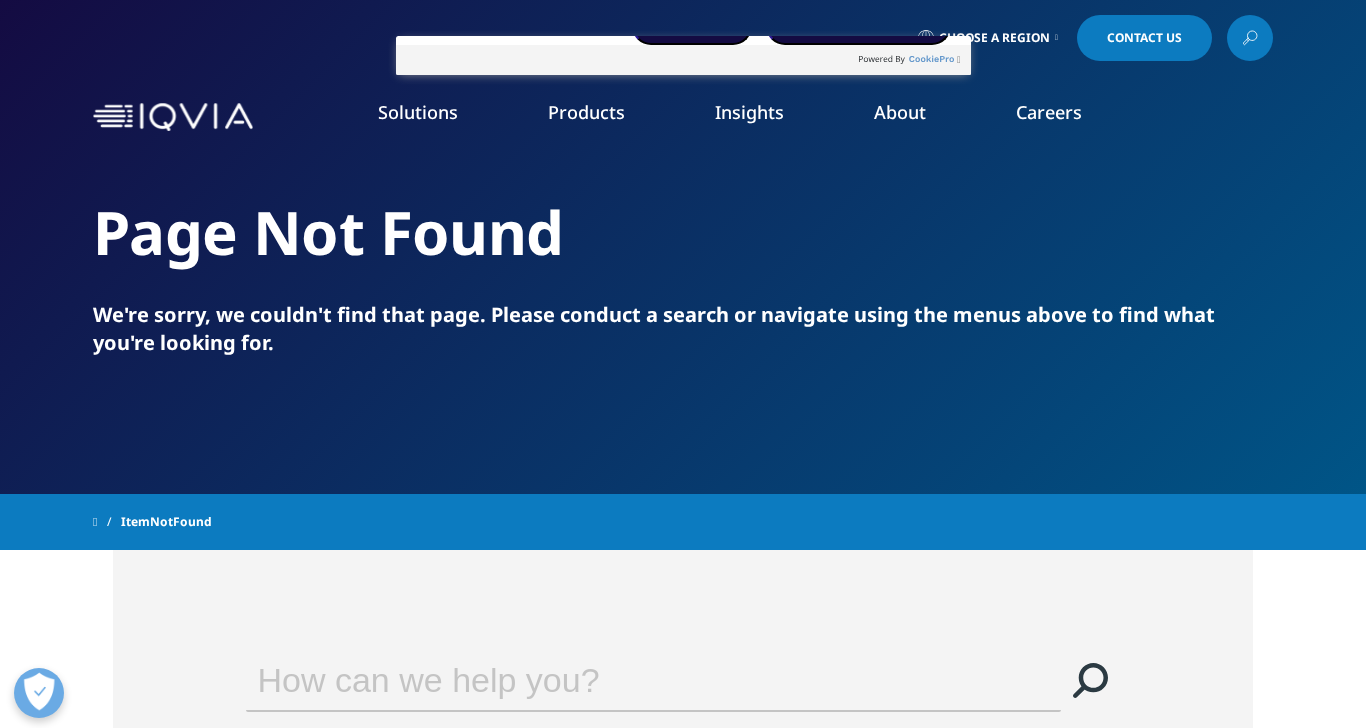 scroll, scrollTop: 0, scrollLeft: 0, axis: both 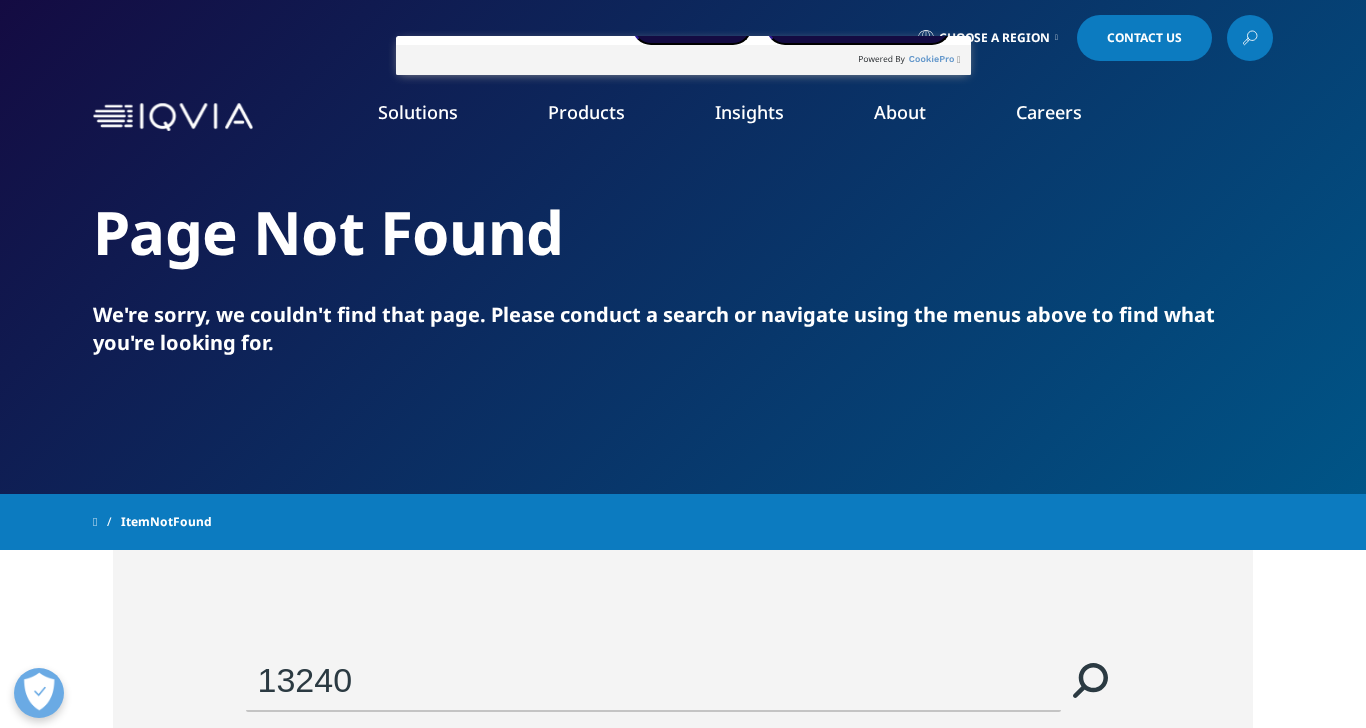 type on "56500" 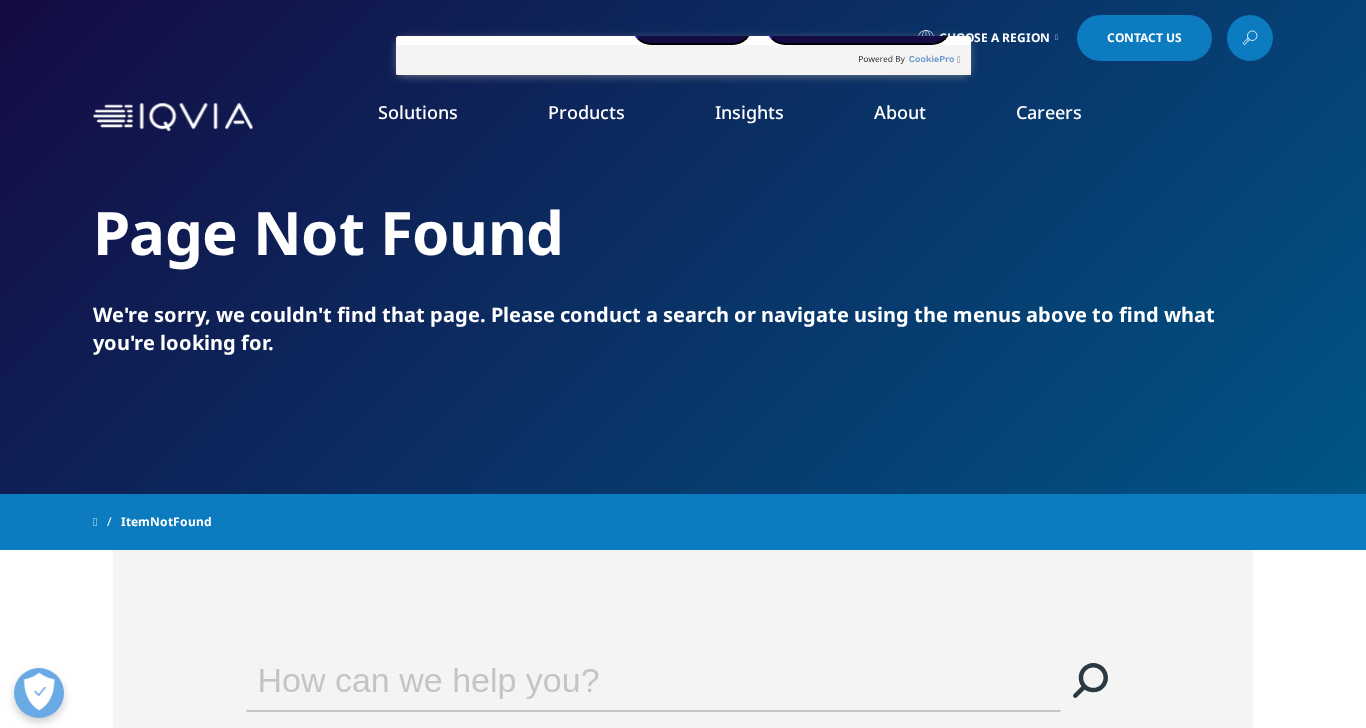 scroll, scrollTop: 0, scrollLeft: 0, axis: both 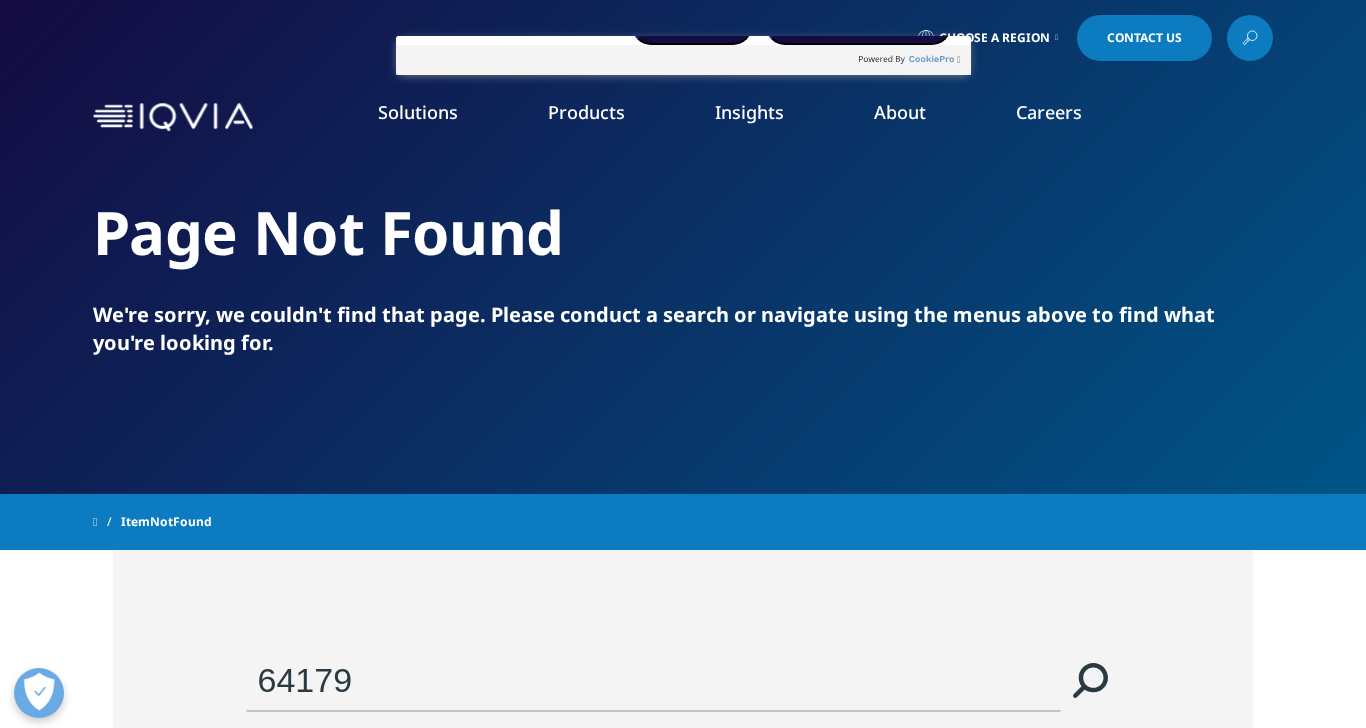 type on "62374" 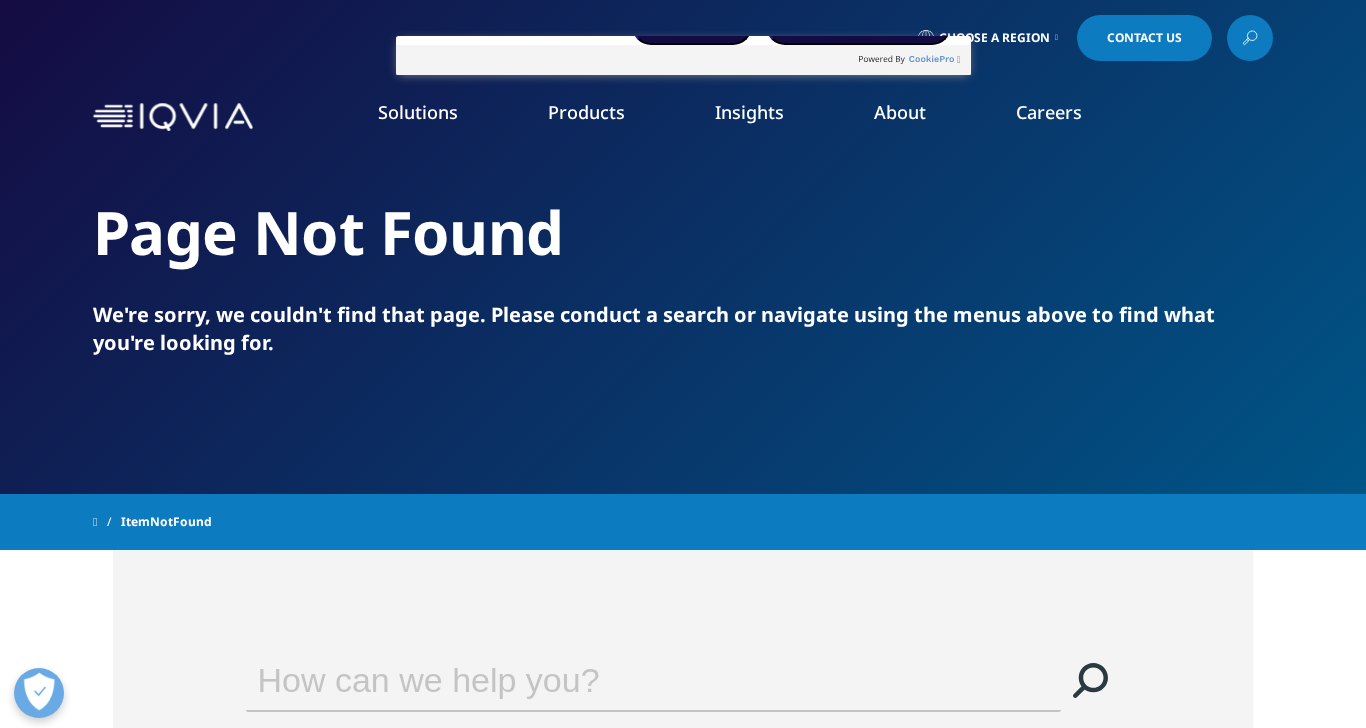 scroll, scrollTop: 0, scrollLeft: 0, axis: both 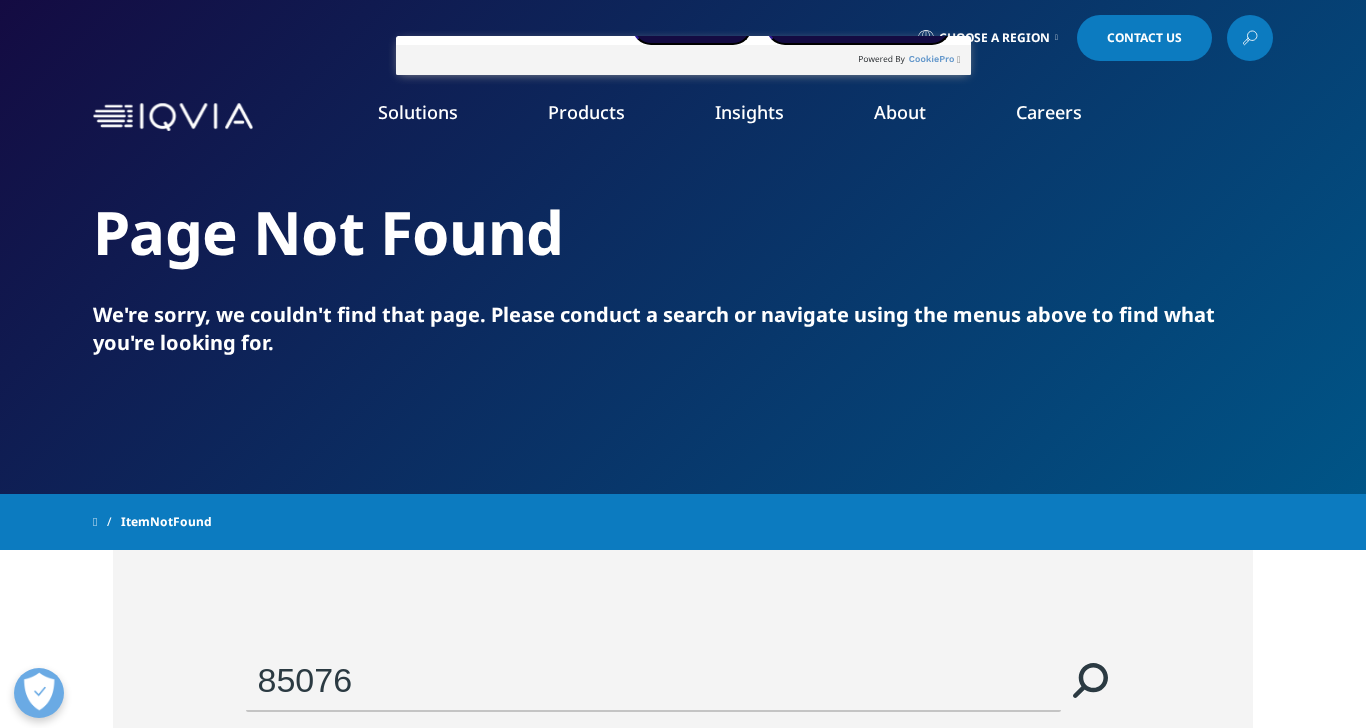 type on "91153" 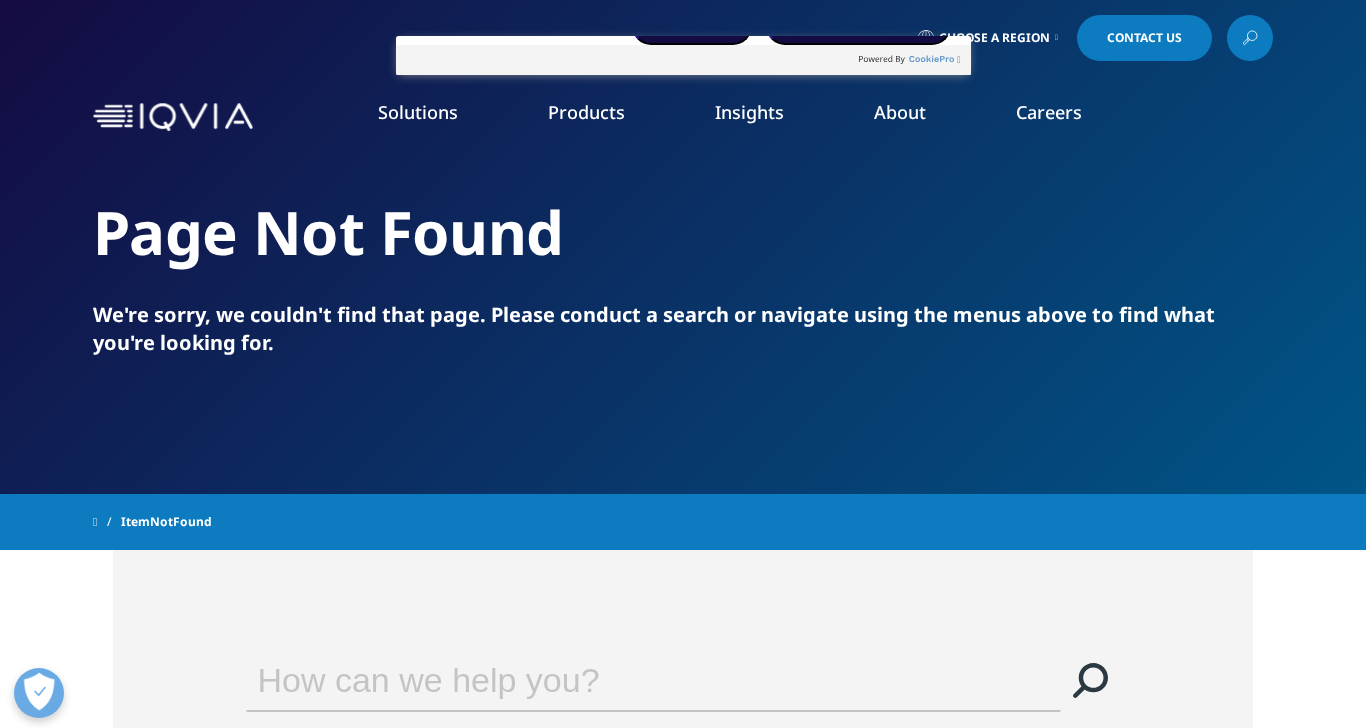 scroll, scrollTop: 0, scrollLeft: 0, axis: both 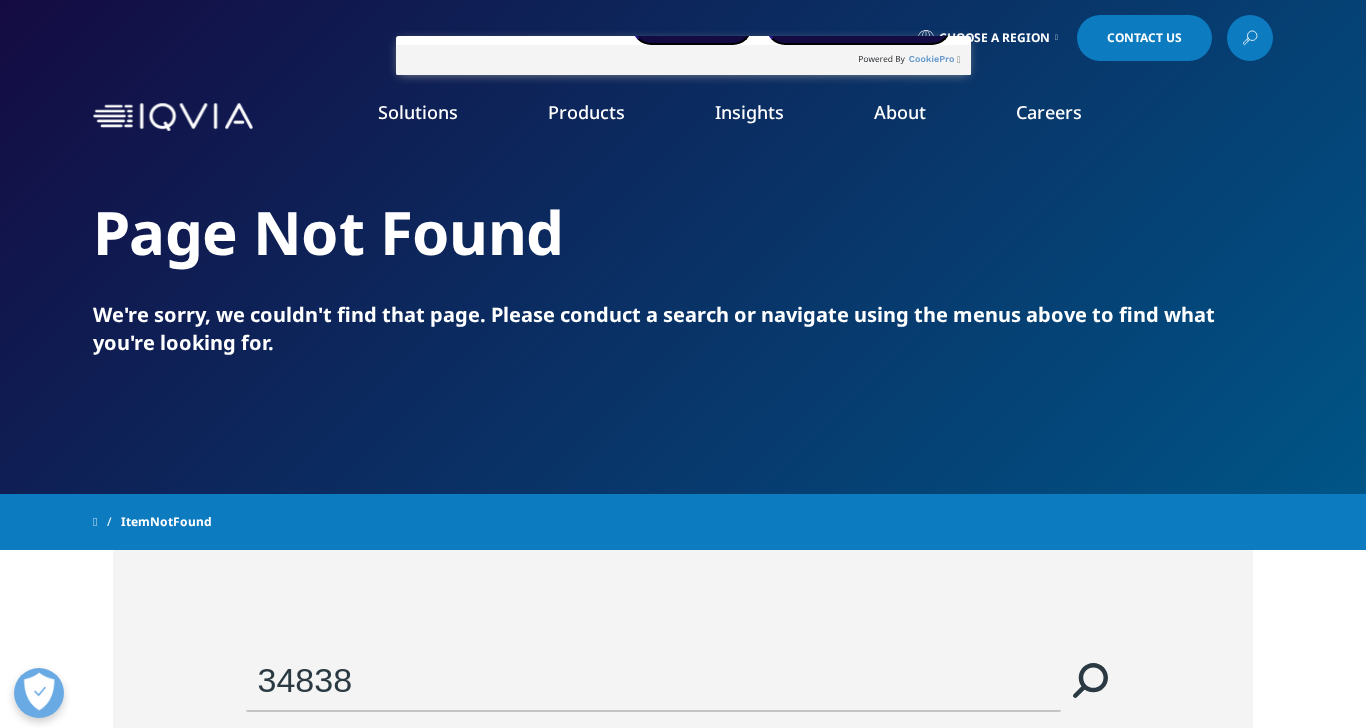 type on "77972" 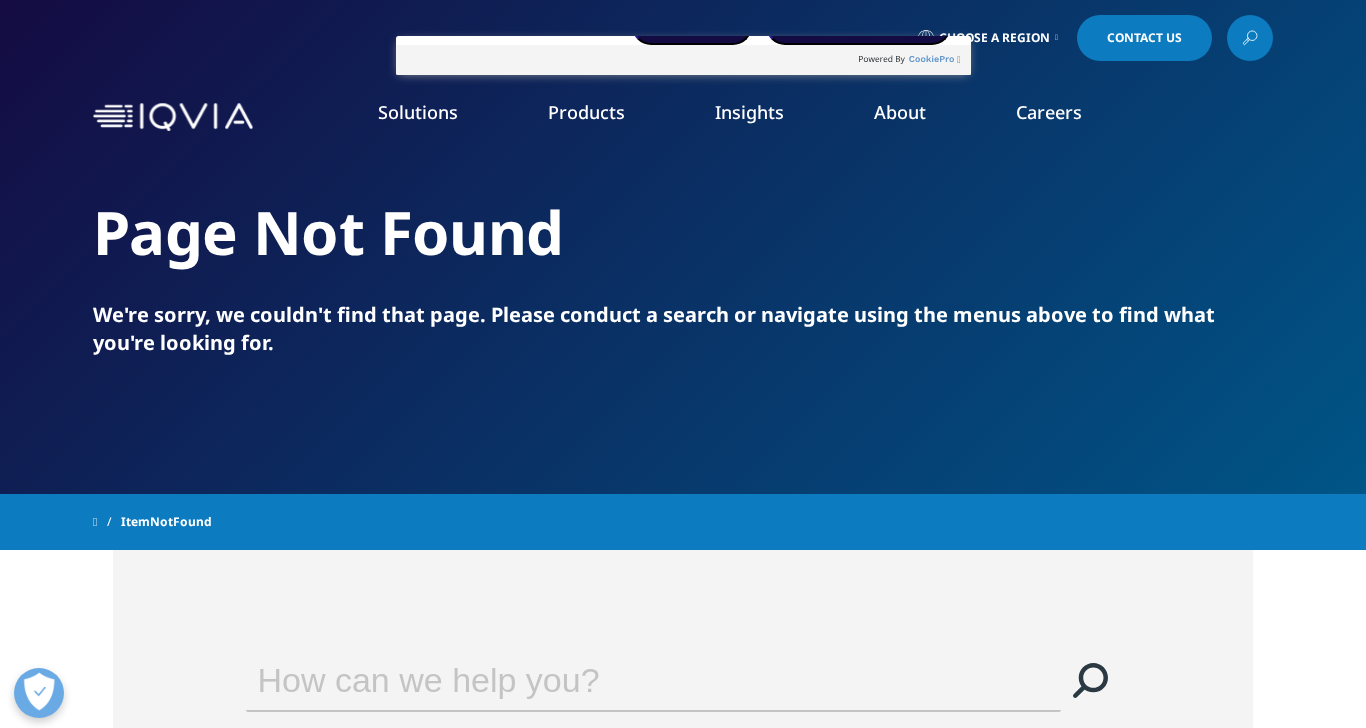 scroll, scrollTop: 0, scrollLeft: 0, axis: both 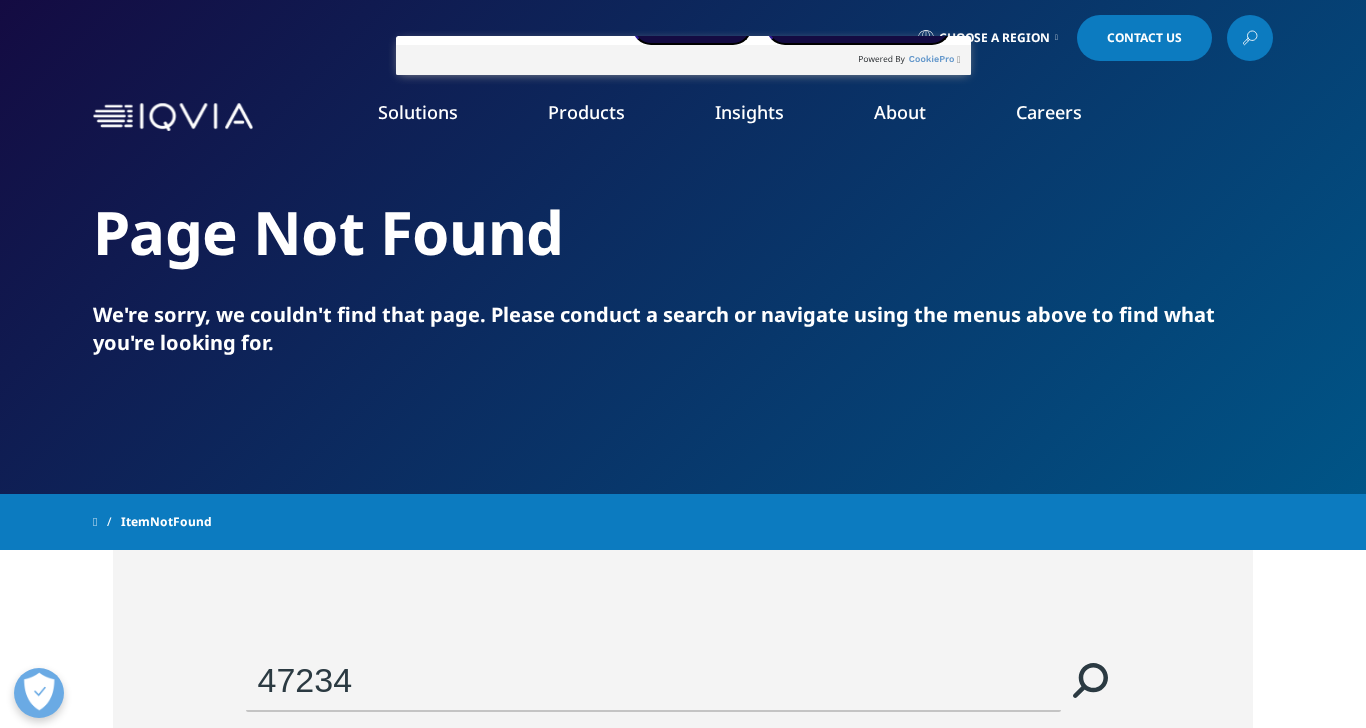type on "65354" 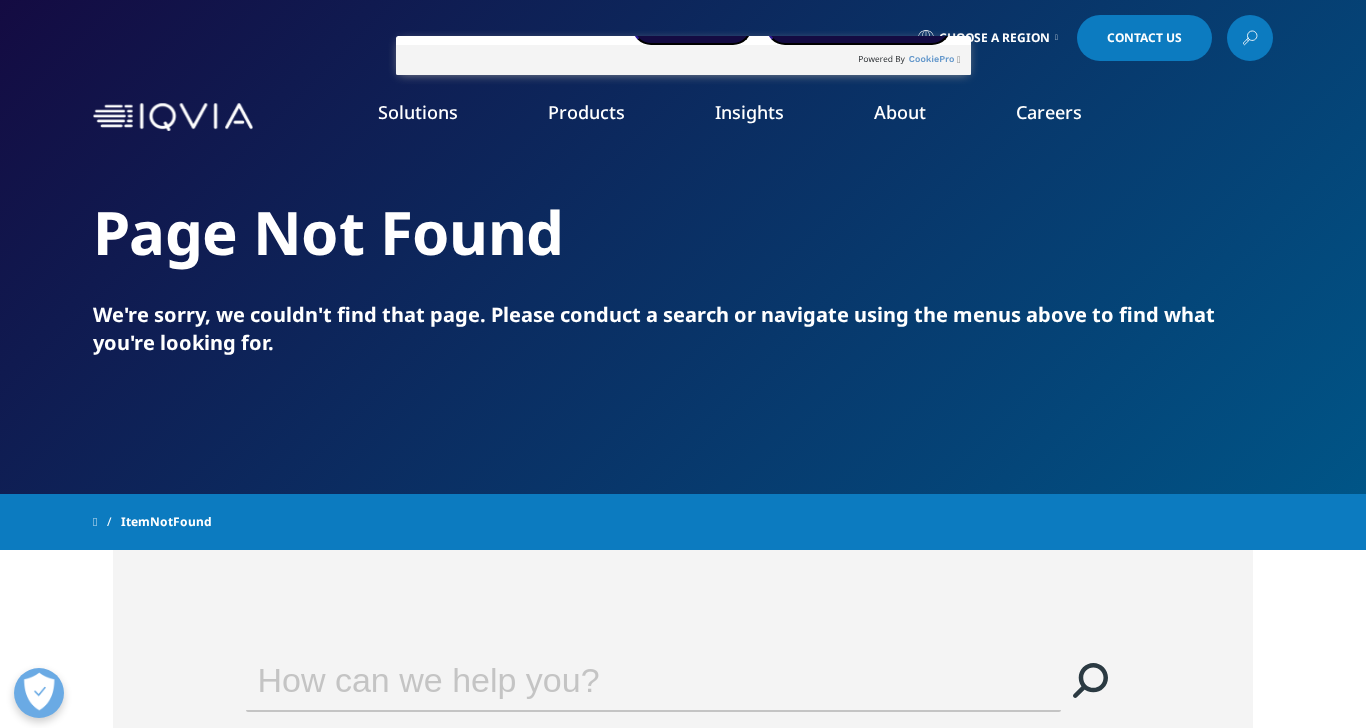 scroll, scrollTop: 0, scrollLeft: 0, axis: both 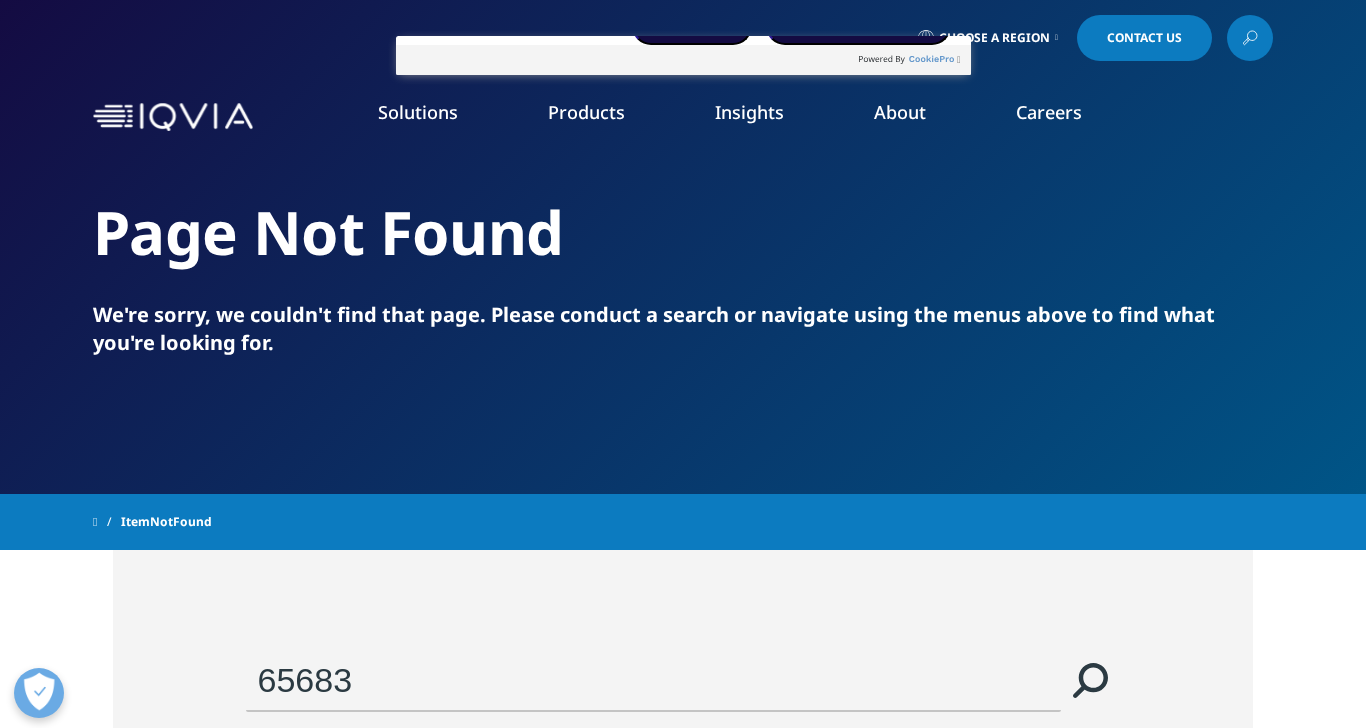 type on "35135" 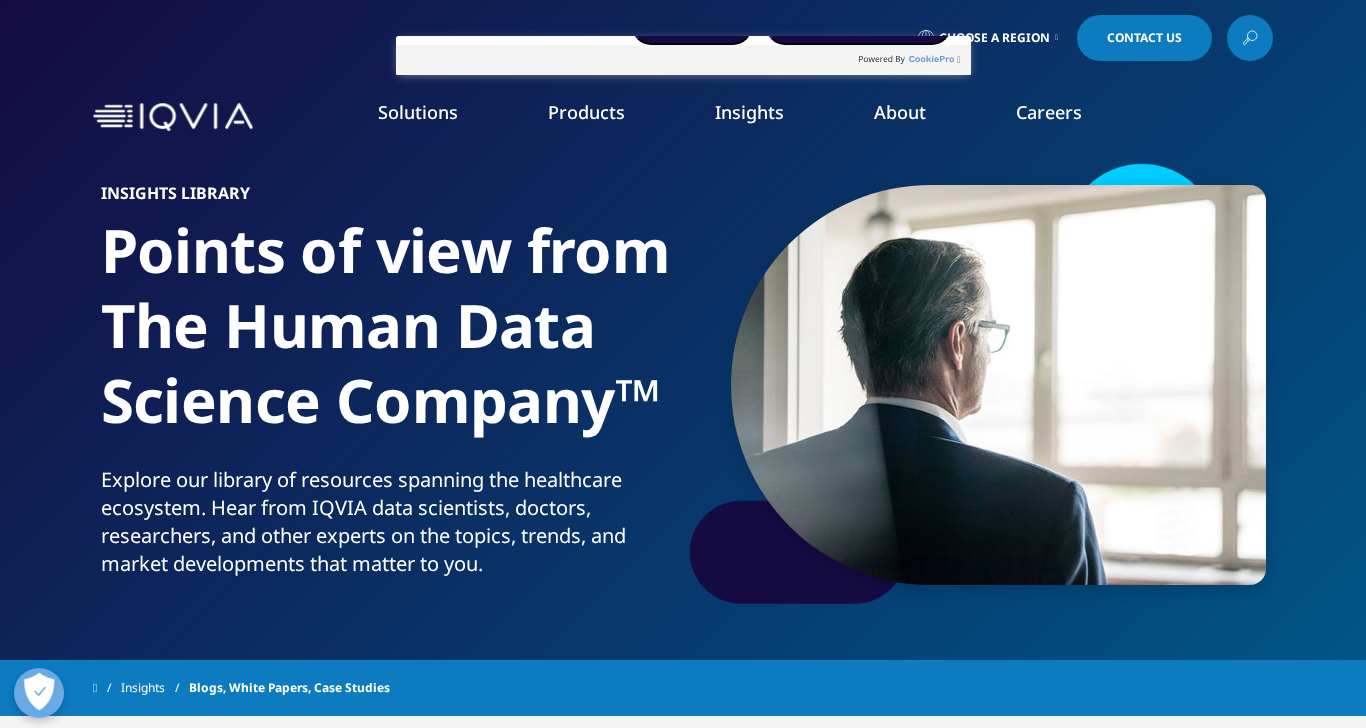 scroll, scrollTop: 0, scrollLeft: 0, axis: both 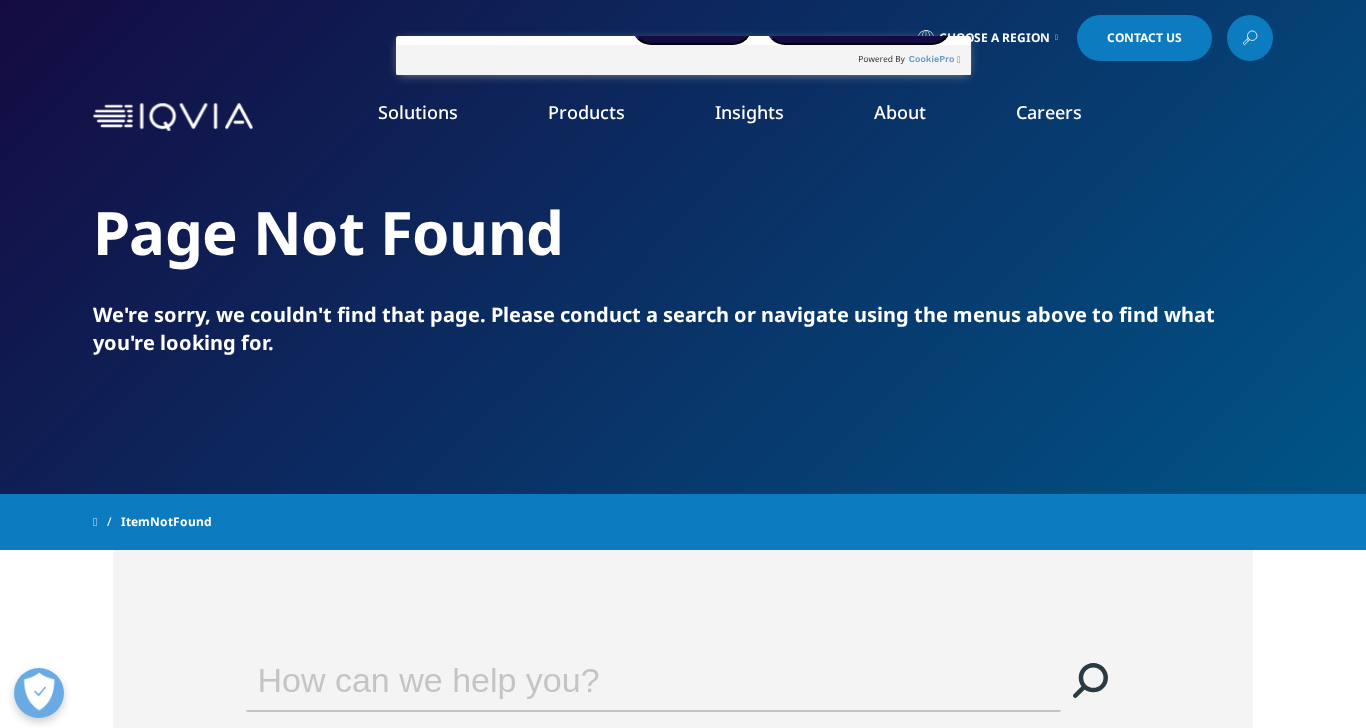 type on "77046" 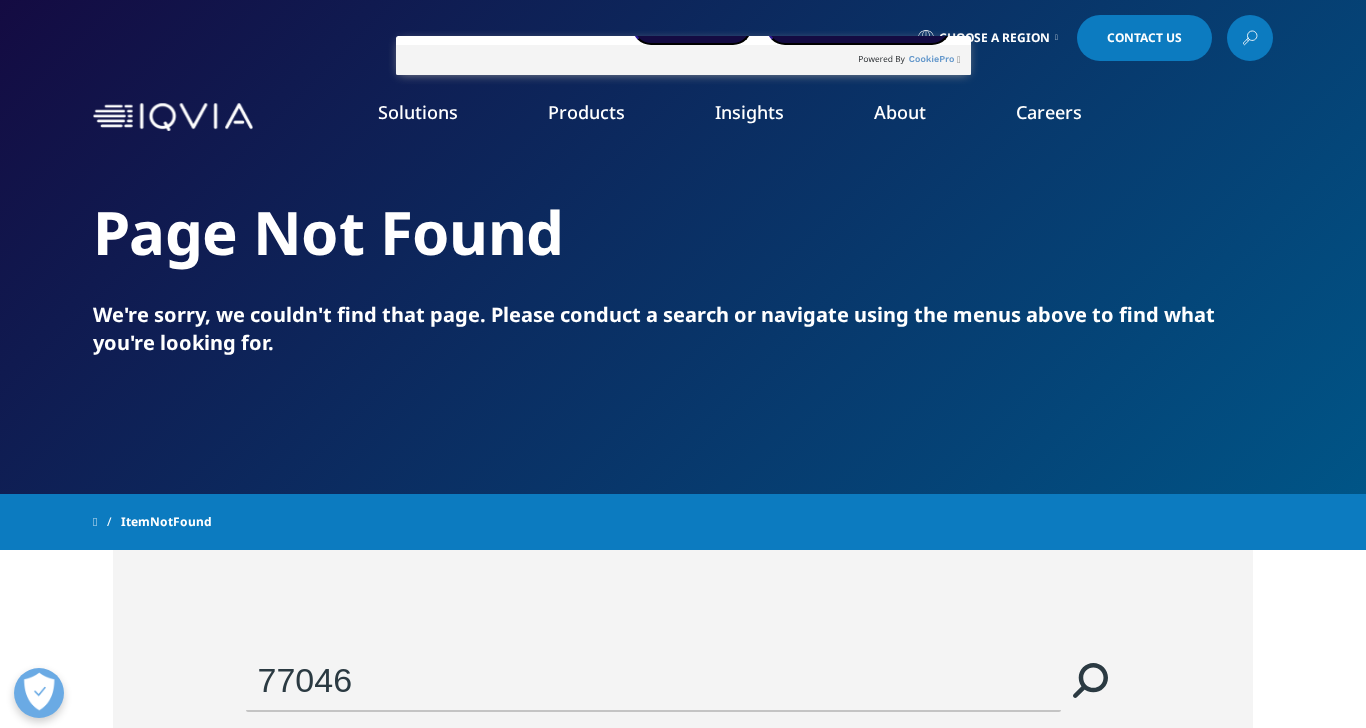 type on "21138" 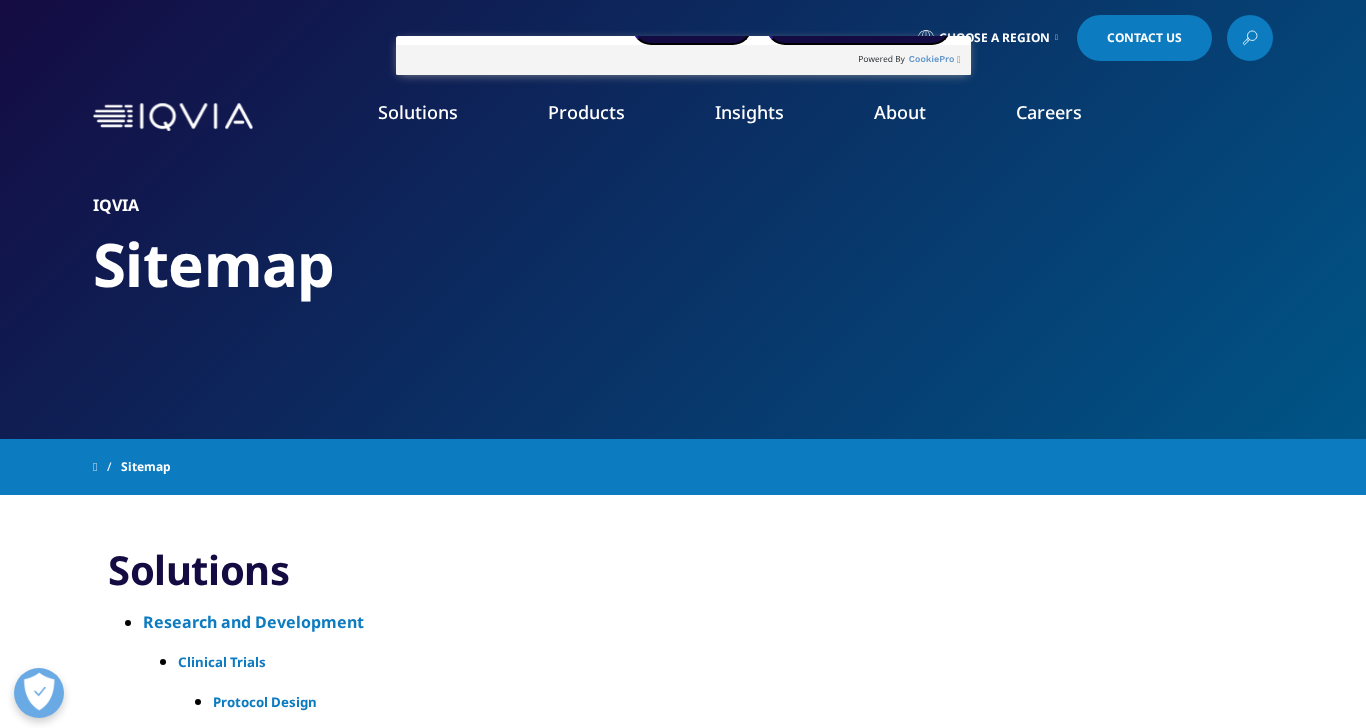 scroll, scrollTop: 0, scrollLeft: 0, axis: both 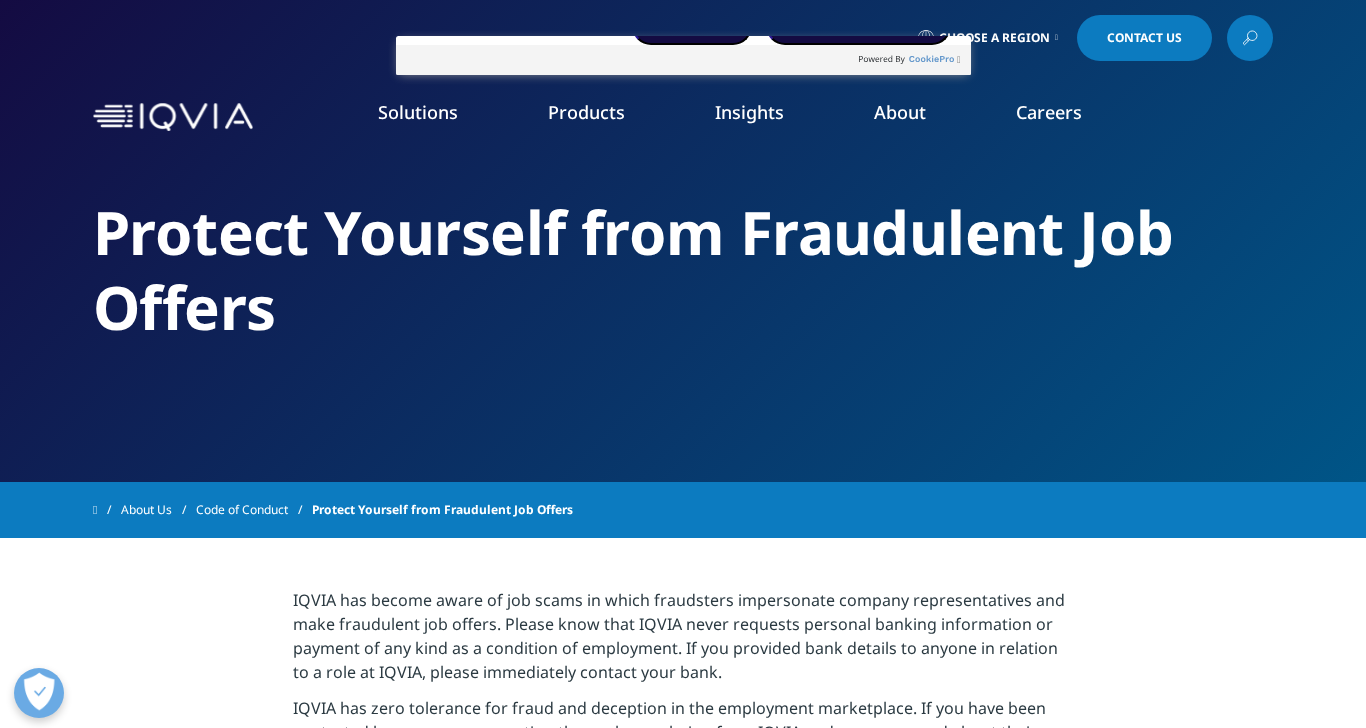 type on "96812" 